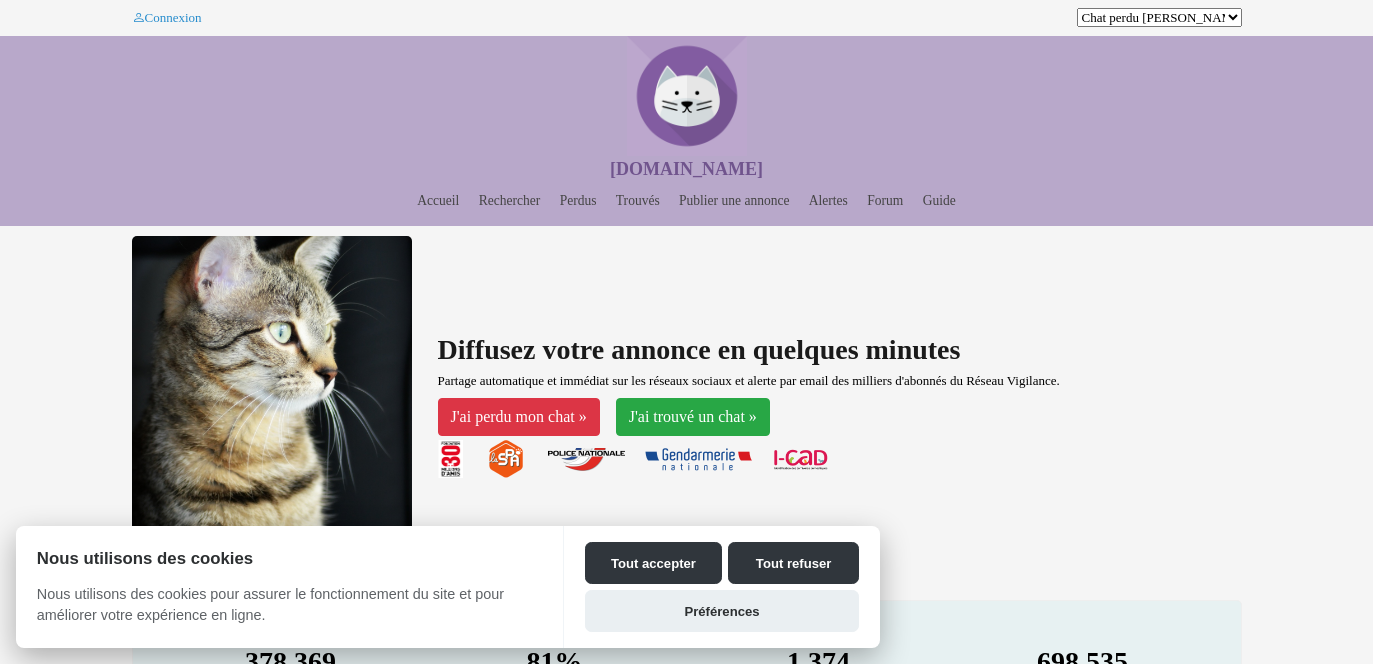 scroll, scrollTop: 0, scrollLeft: 0, axis: both 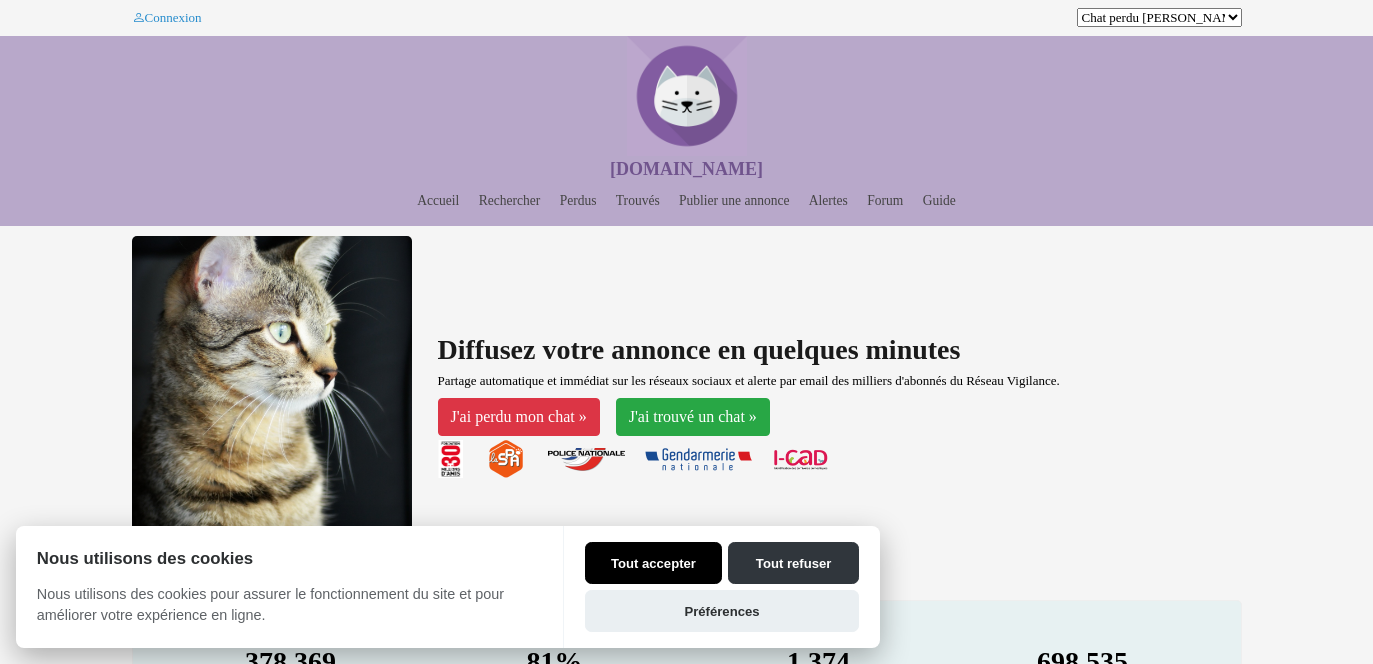 click on "Tout accepter" at bounding box center [653, 563] 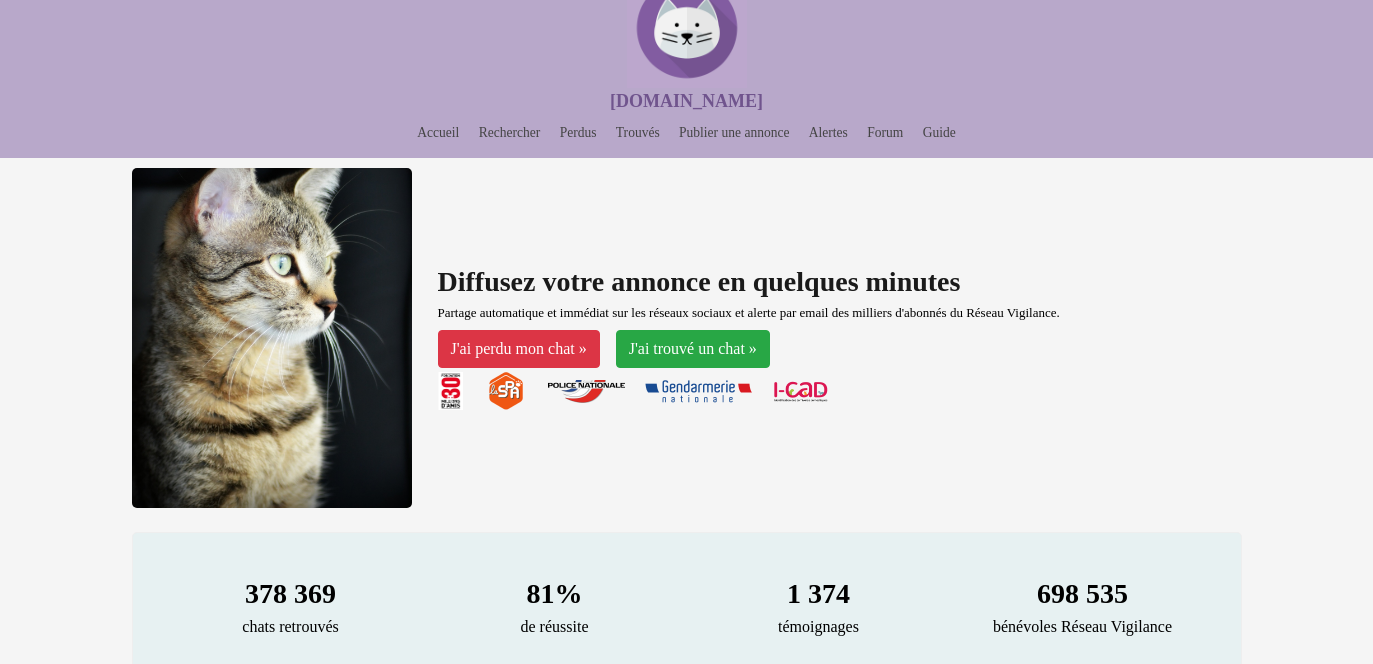 scroll, scrollTop: 51, scrollLeft: 0, axis: vertical 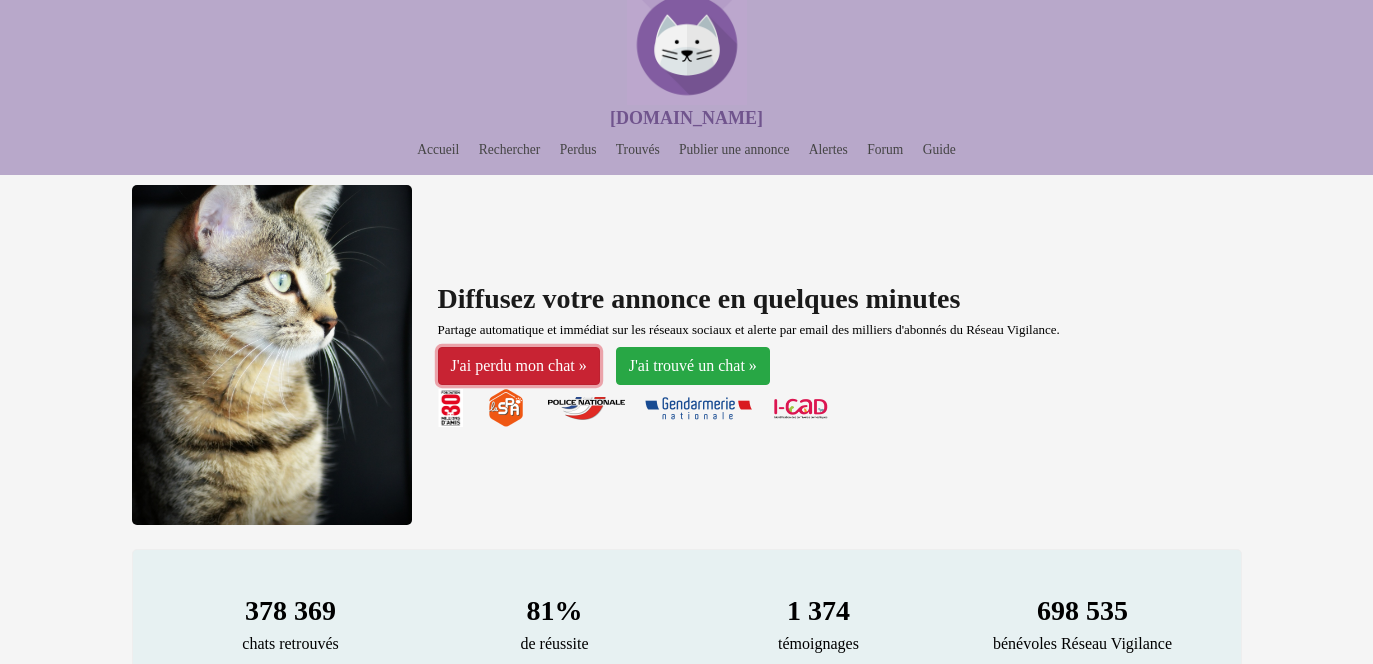 click on "J'ai perdu mon chat »" at bounding box center [519, 366] 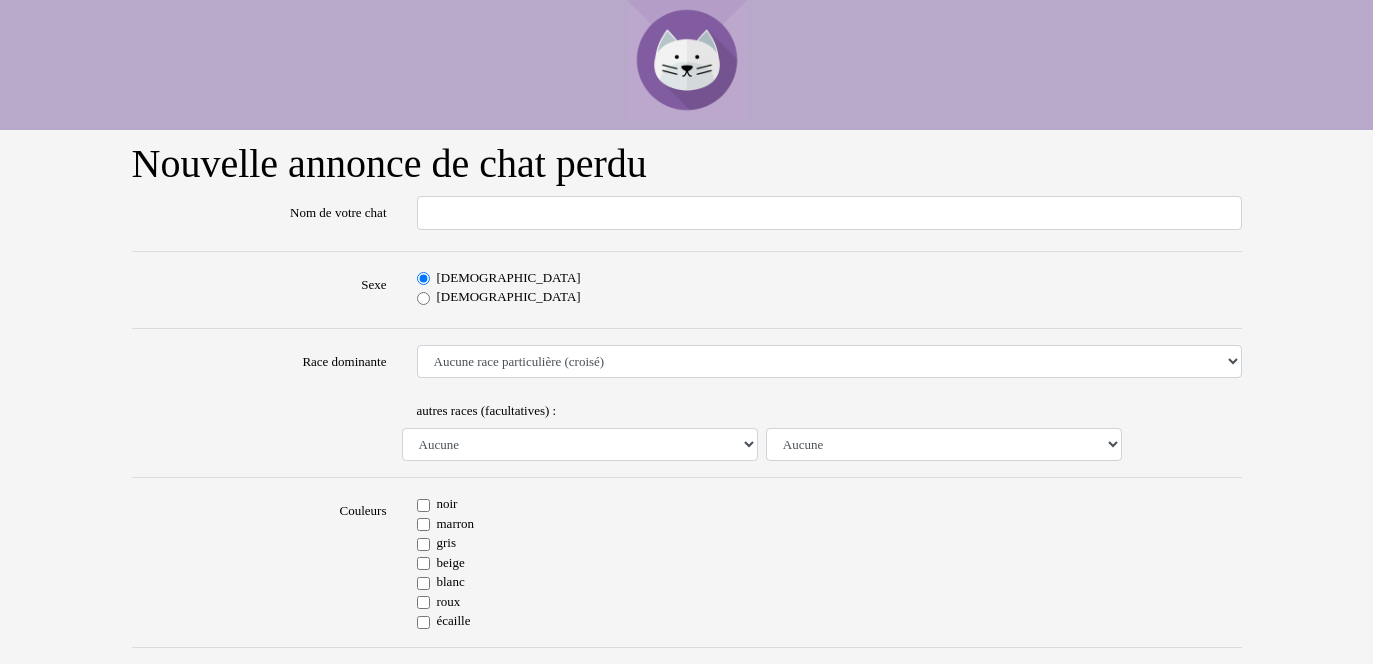 scroll, scrollTop: 0, scrollLeft: 0, axis: both 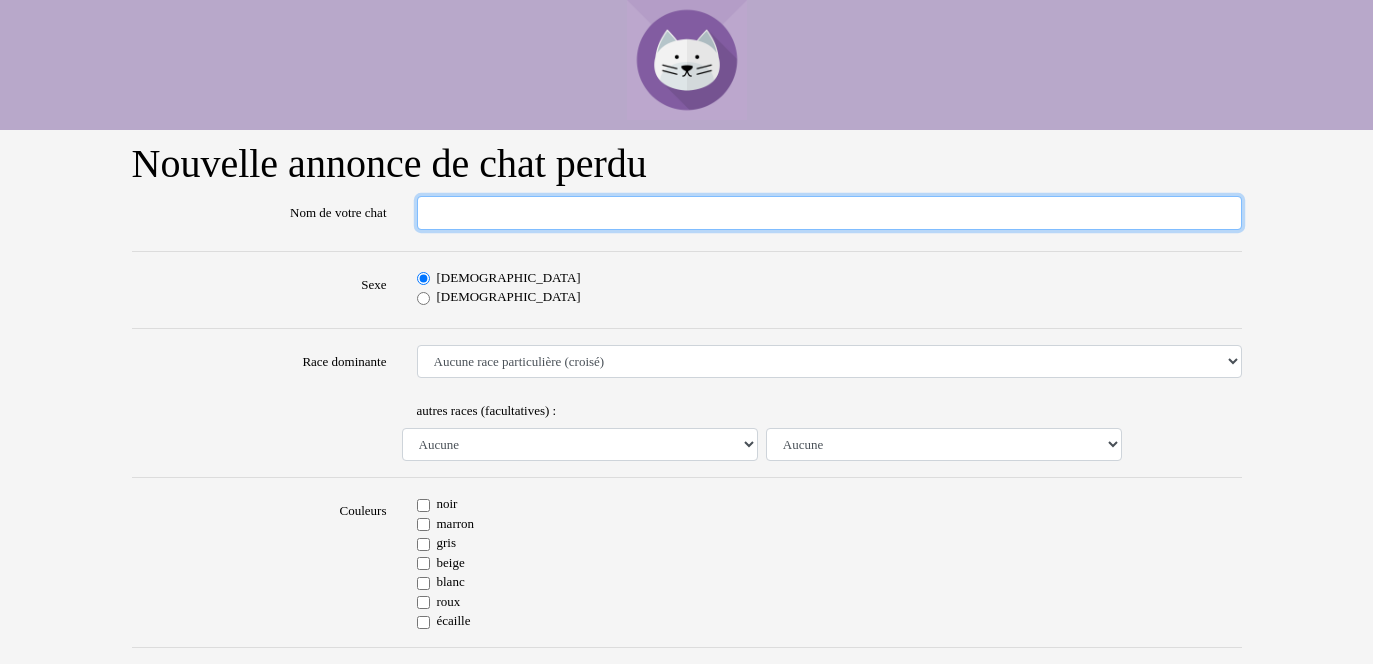 click on "Nom de votre chat" at bounding box center [829, 213] 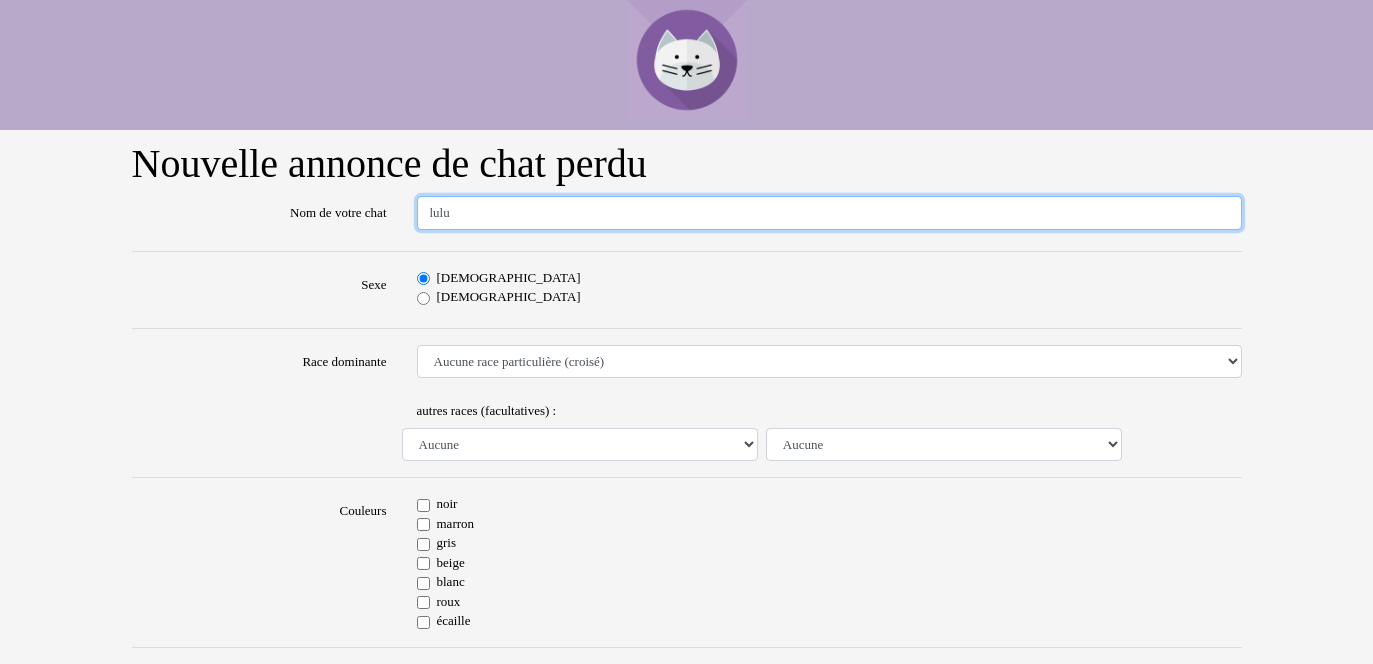 type on "lulu" 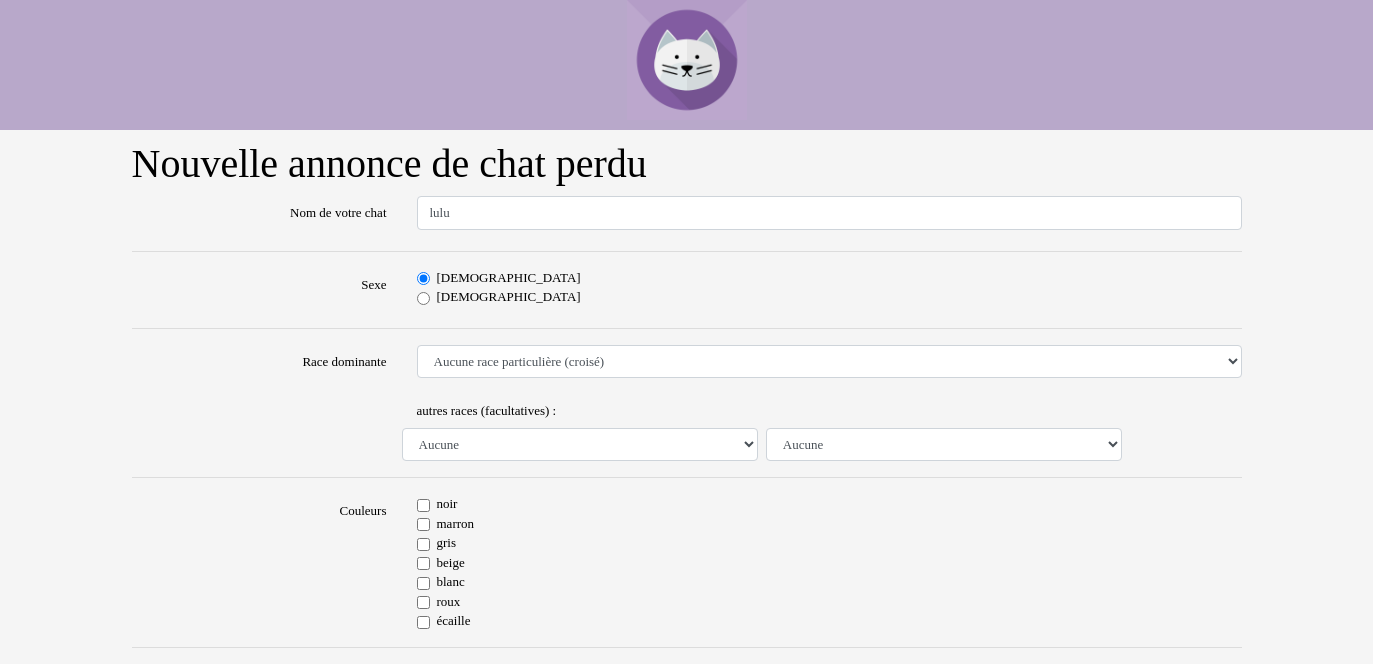 click on "Femelle" at bounding box center [423, 298] 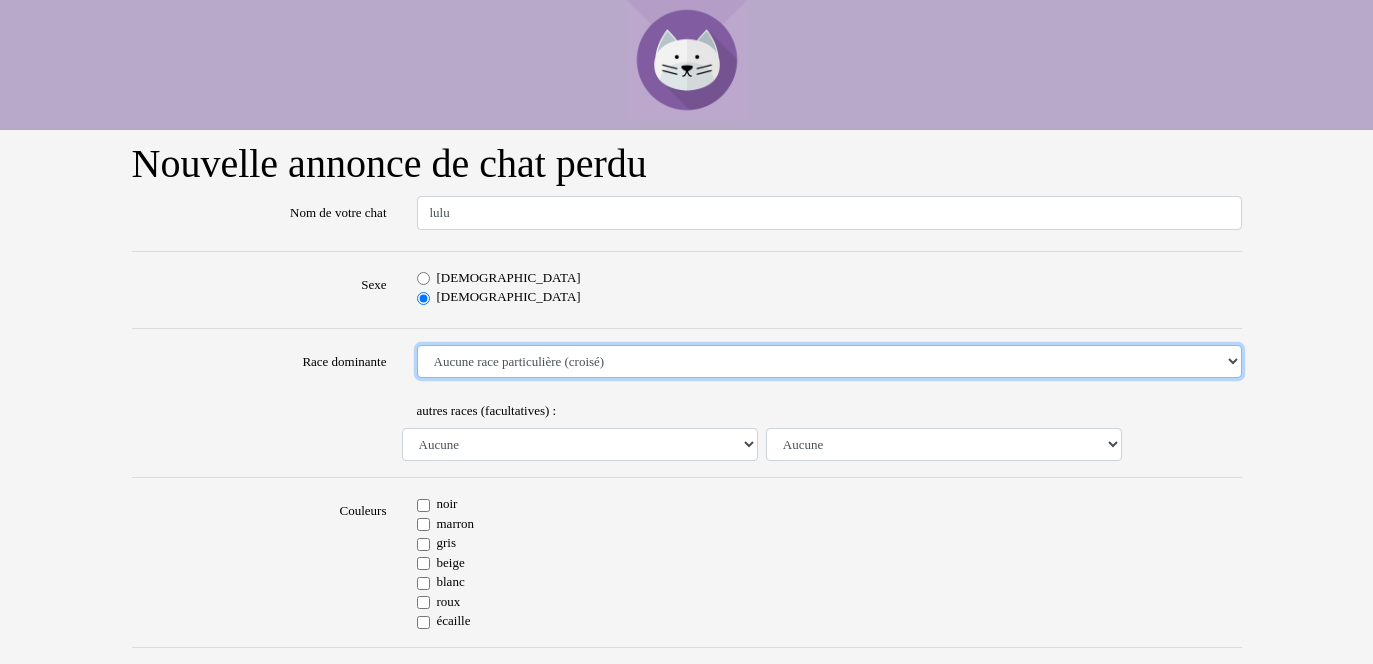 select on "18" 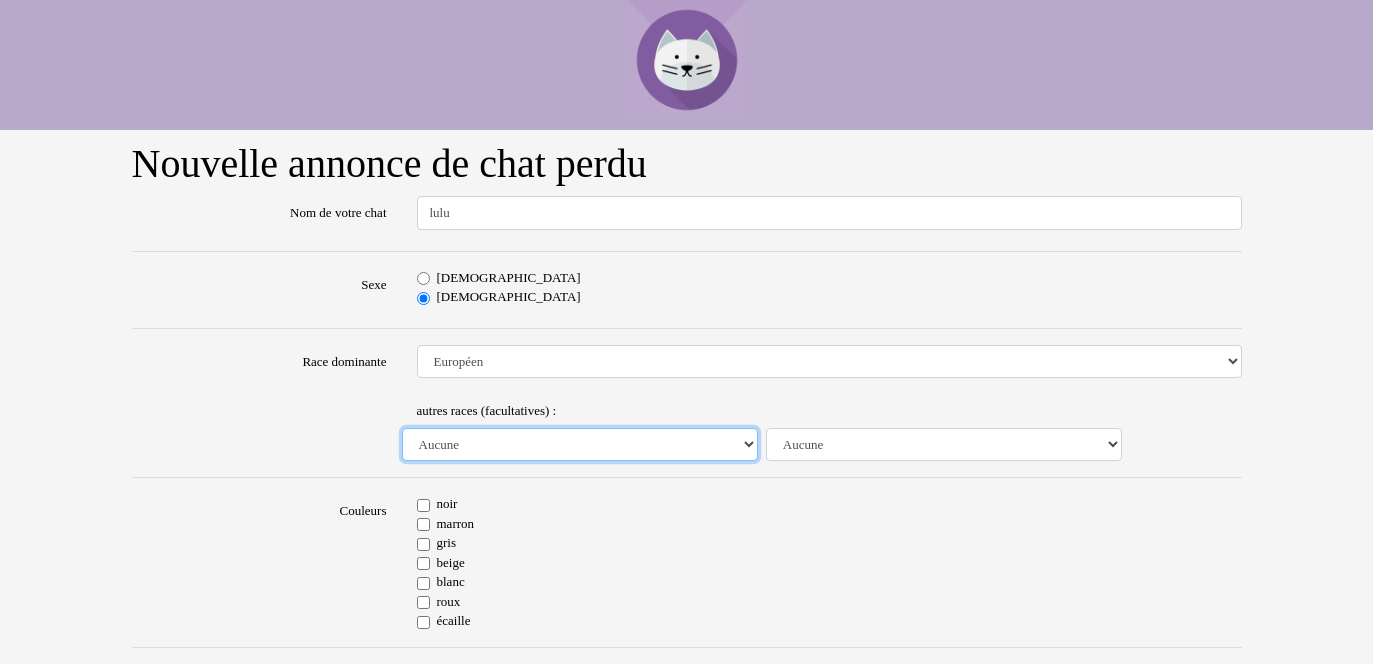 click on "Aucune
Abyssin Américain à poil dur American Bobtail American Shorthair Angora Turc Balinais Bengal Bleu Russe Bombay British Shorthair Burmese Chartreux Chat de gouttière Chat des bois Norvégiens Chat du Sri Lanka Chat sacré de Birmanie Commun Cornish rex Devon rex Européen Exotic Shorthair Himalayan Korat Maine Coon Mandarin Norvégien Ocicat Oriental Persan Ragdoll Rex Selkirk Scottish Fold Siamois Sibérien Somali Sphynx" at bounding box center [580, 445] 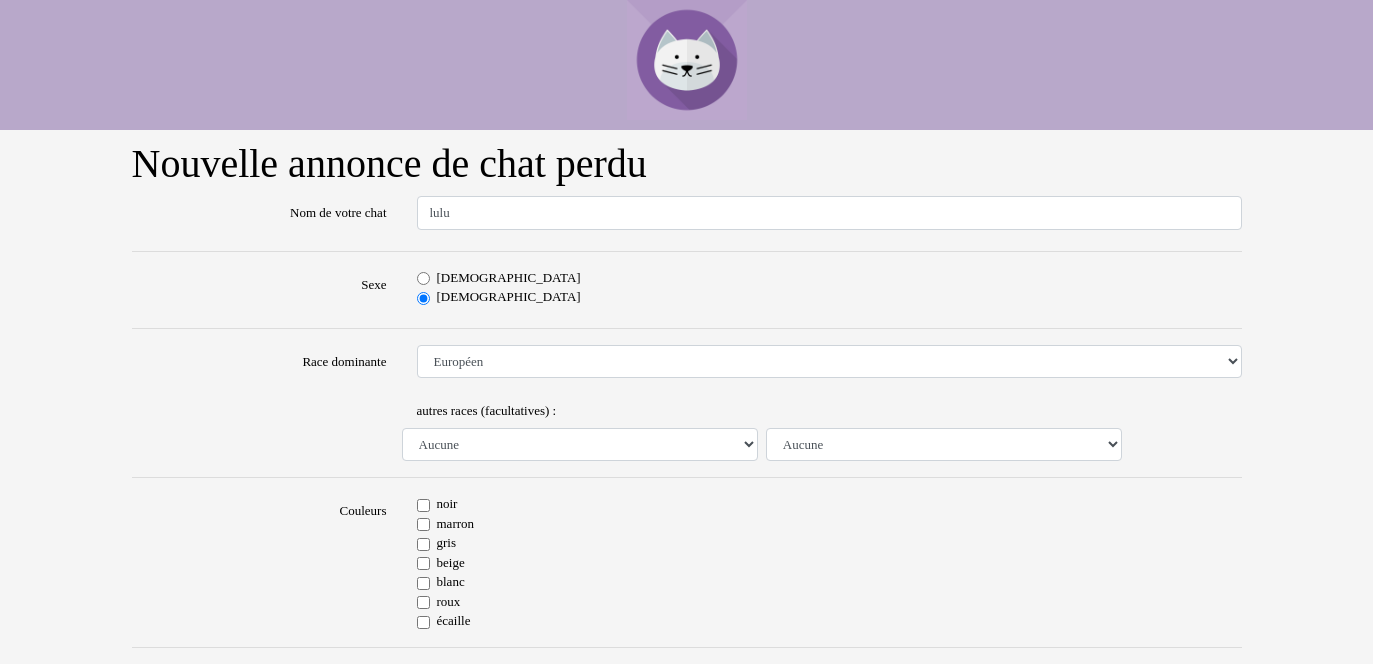 click on "gris" at bounding box center [829, 543] 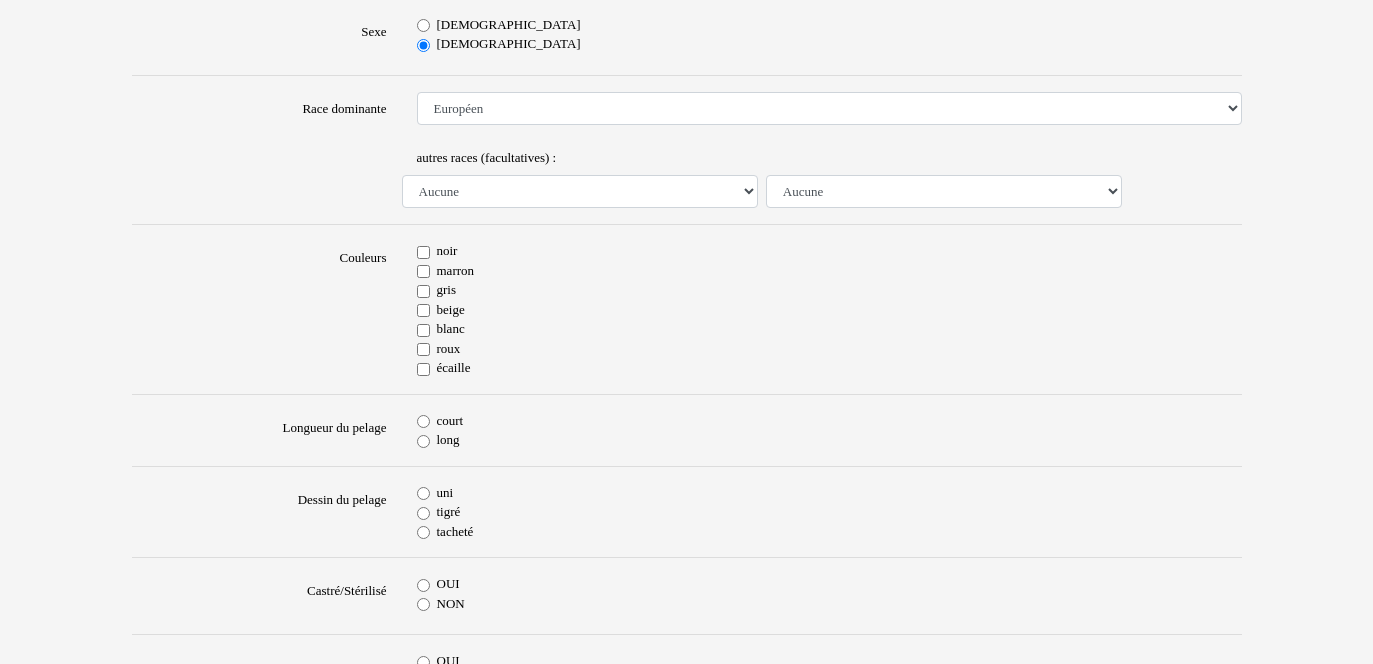 scroll, scrollTop: 272, scrollLeft: 0, axis: vertical 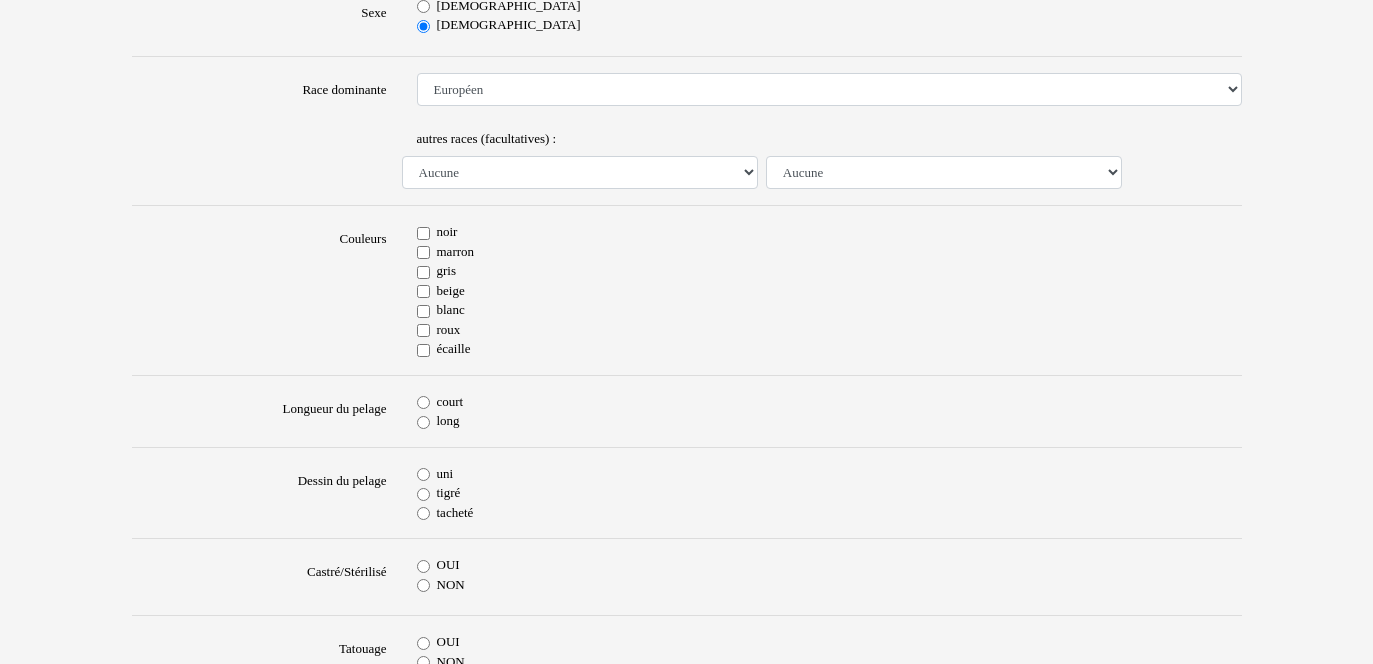 click on "tigré" at bounding box center (423, 494) 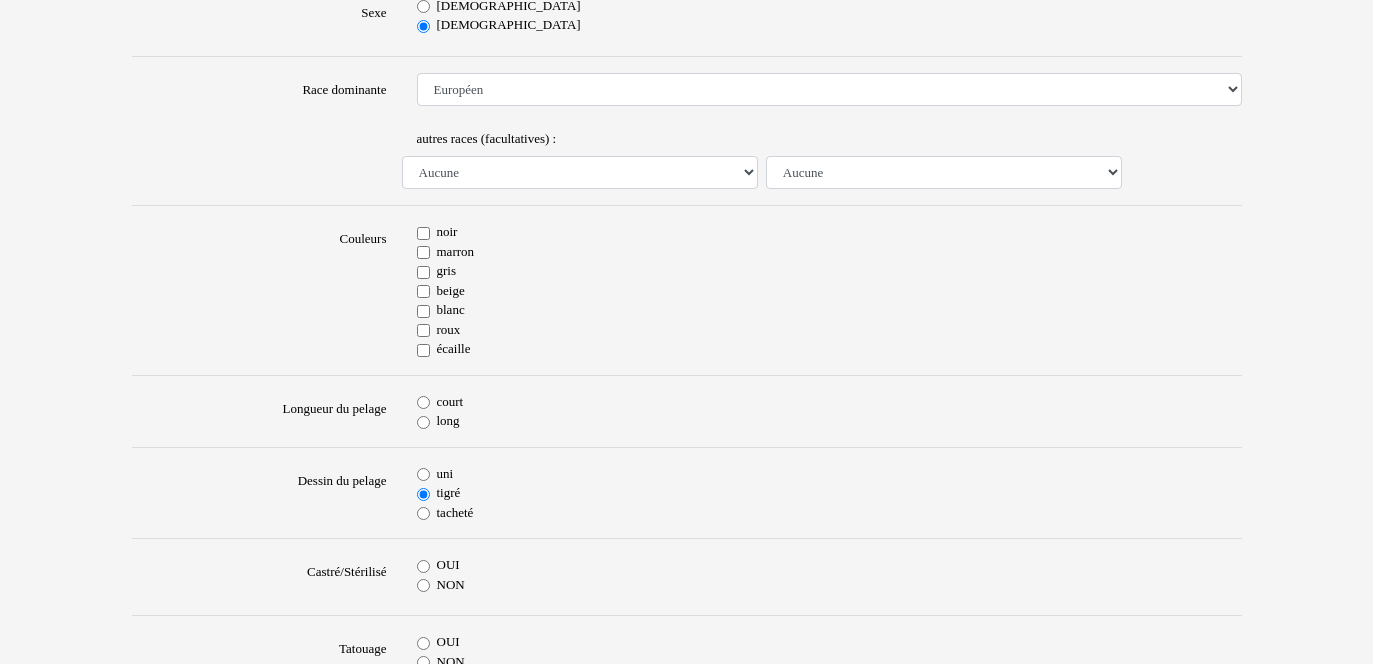 click on "gris" at bounding box center (423, 272) 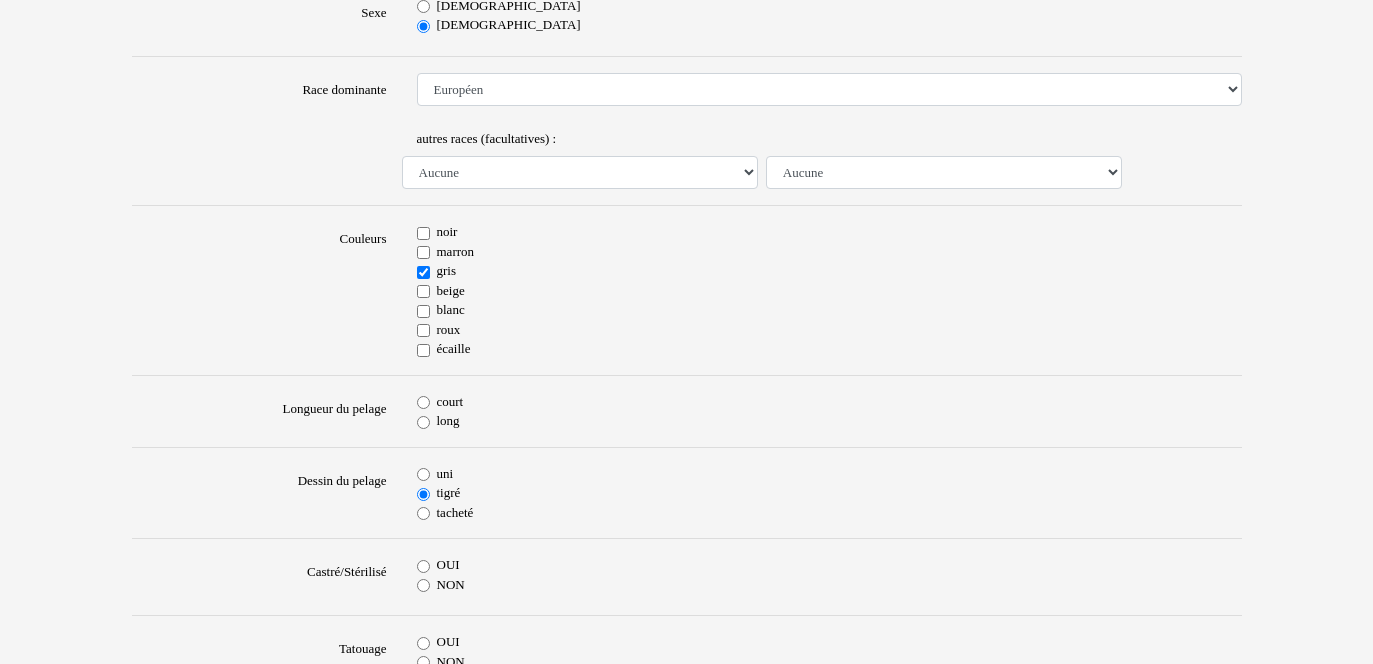 click on "blanc" at bounding box center [423, 311] 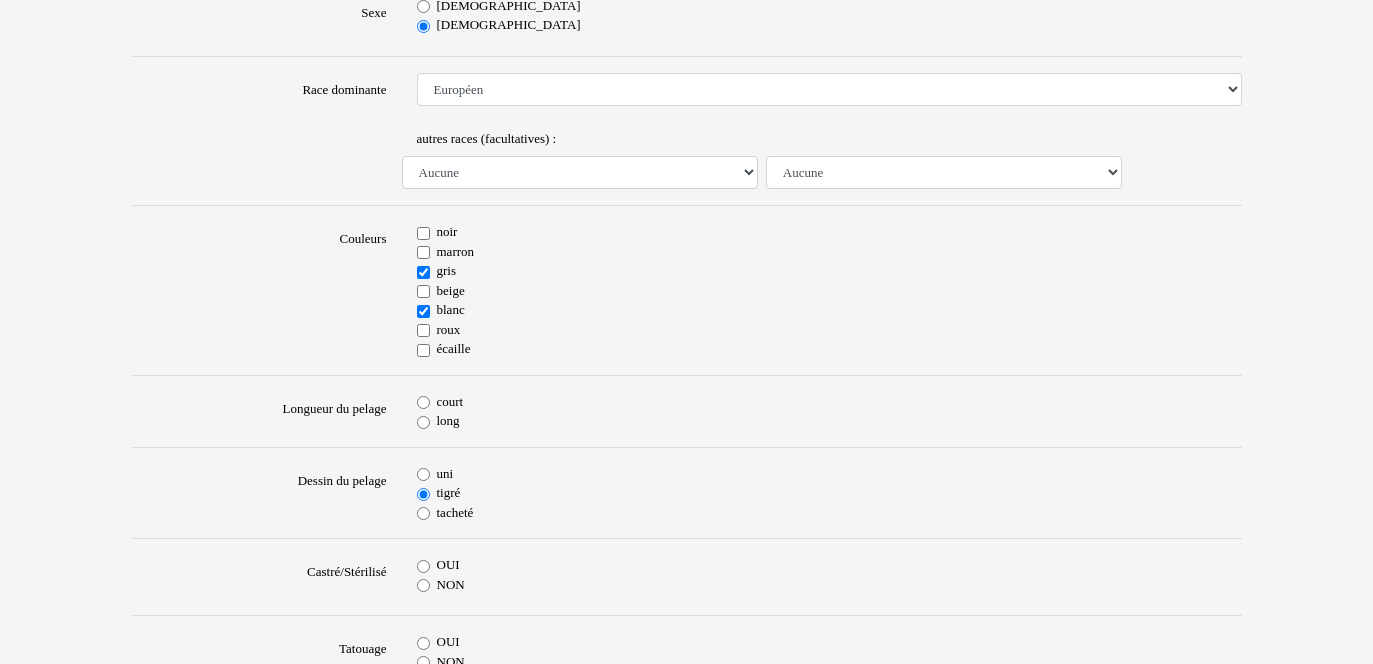 click on "court" at bounding box center (423, 402) 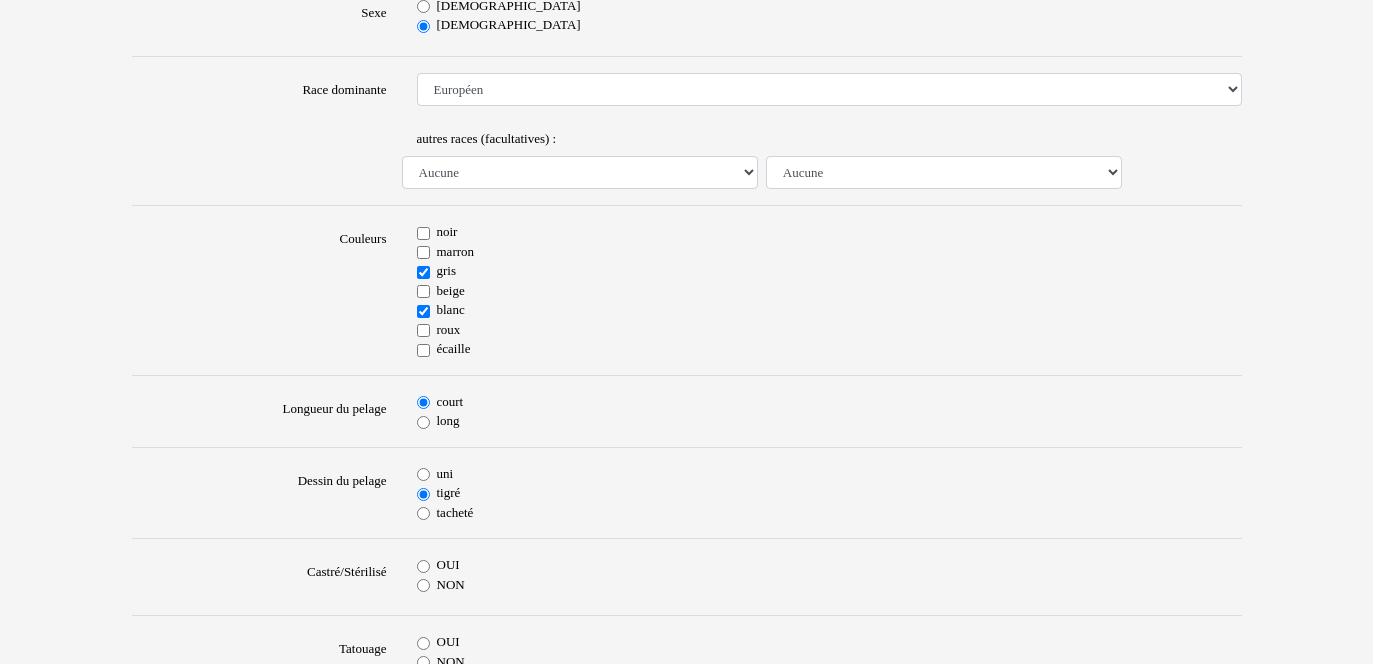 click on "OUI" at bounding box center (423, 566) 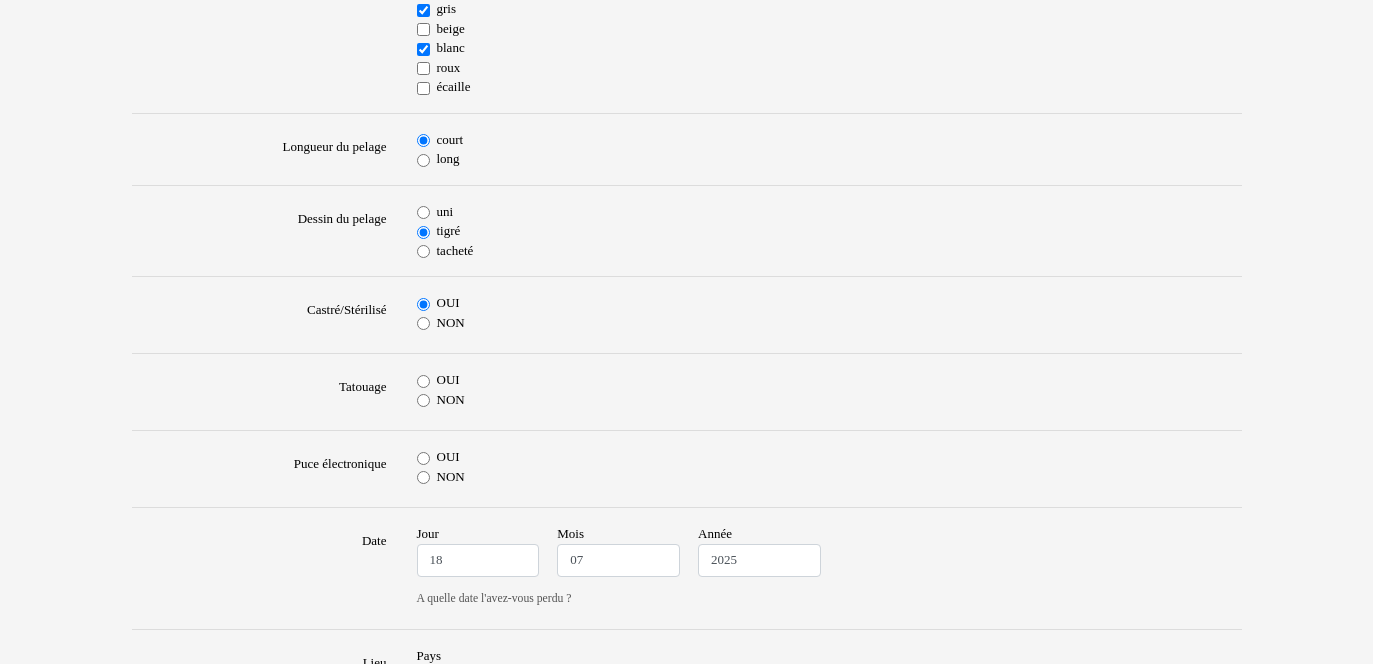 scroll, scrollTop: 539, scrollLeft: 0, axis: vertical 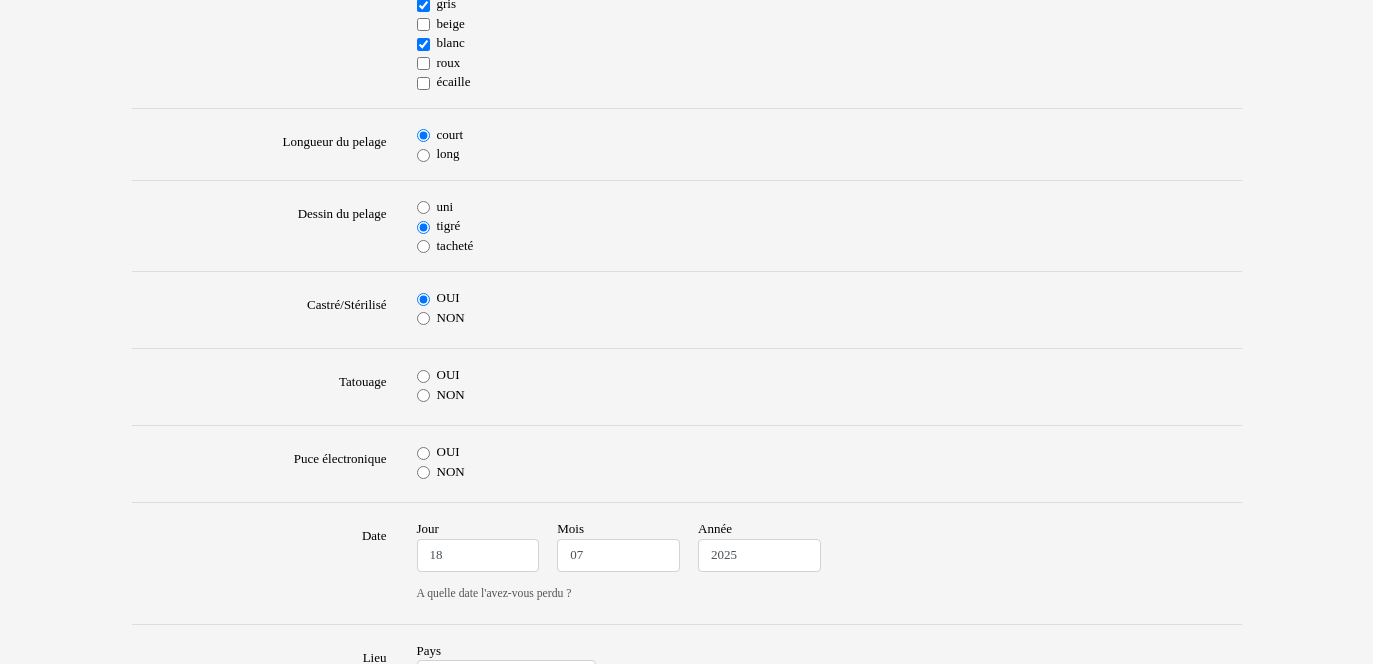 click on "NON" at bounding box center [423, 395] 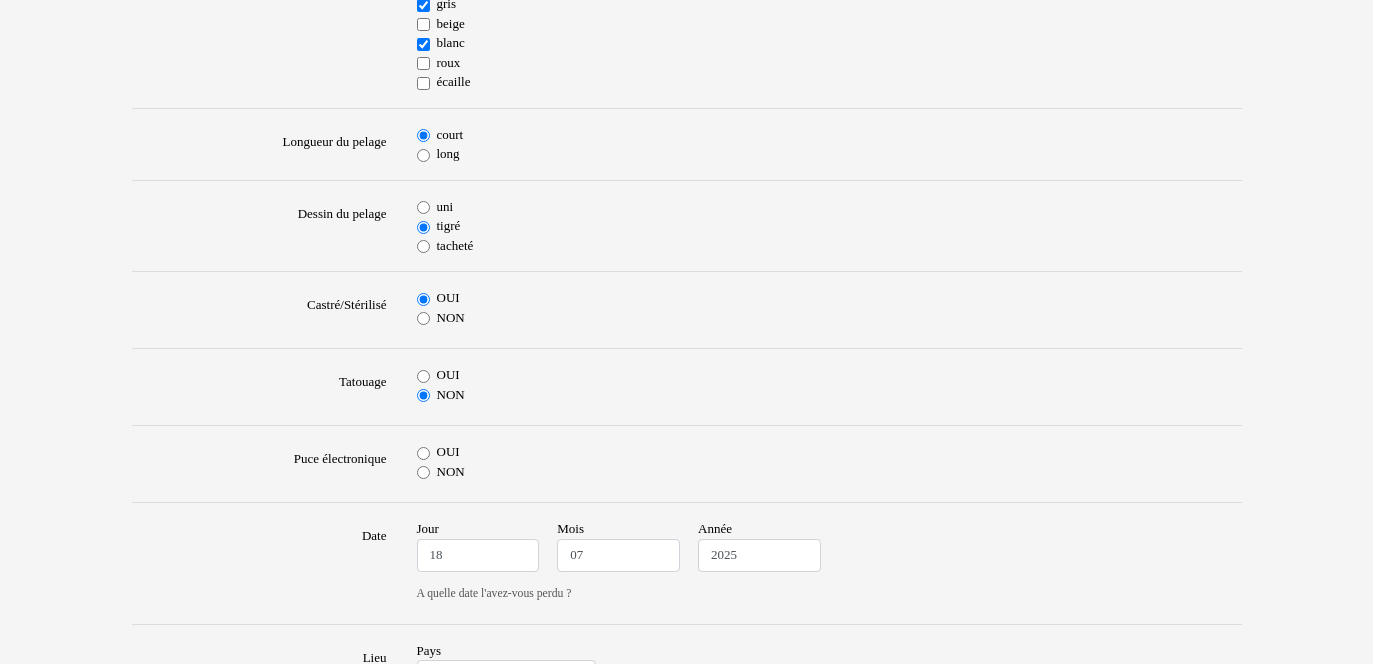 click on "OUI" at bounding box center [423, 453] 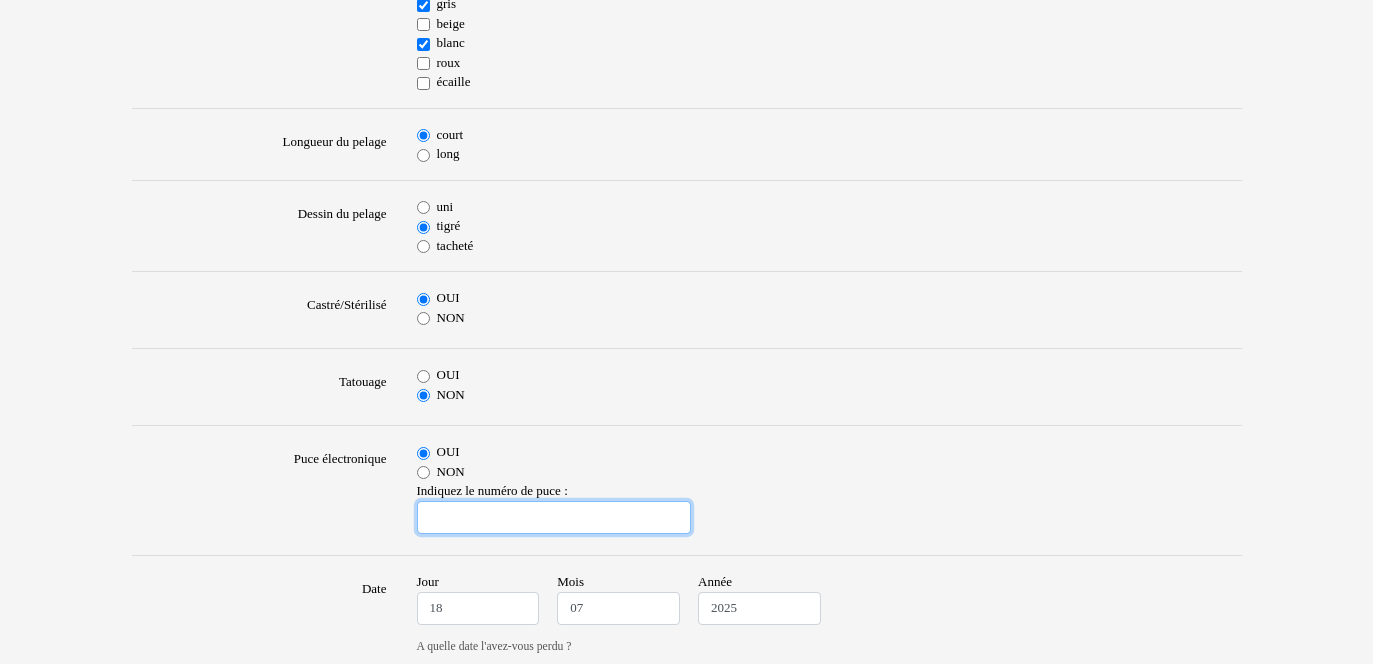 click at bounding box center (554, 518) 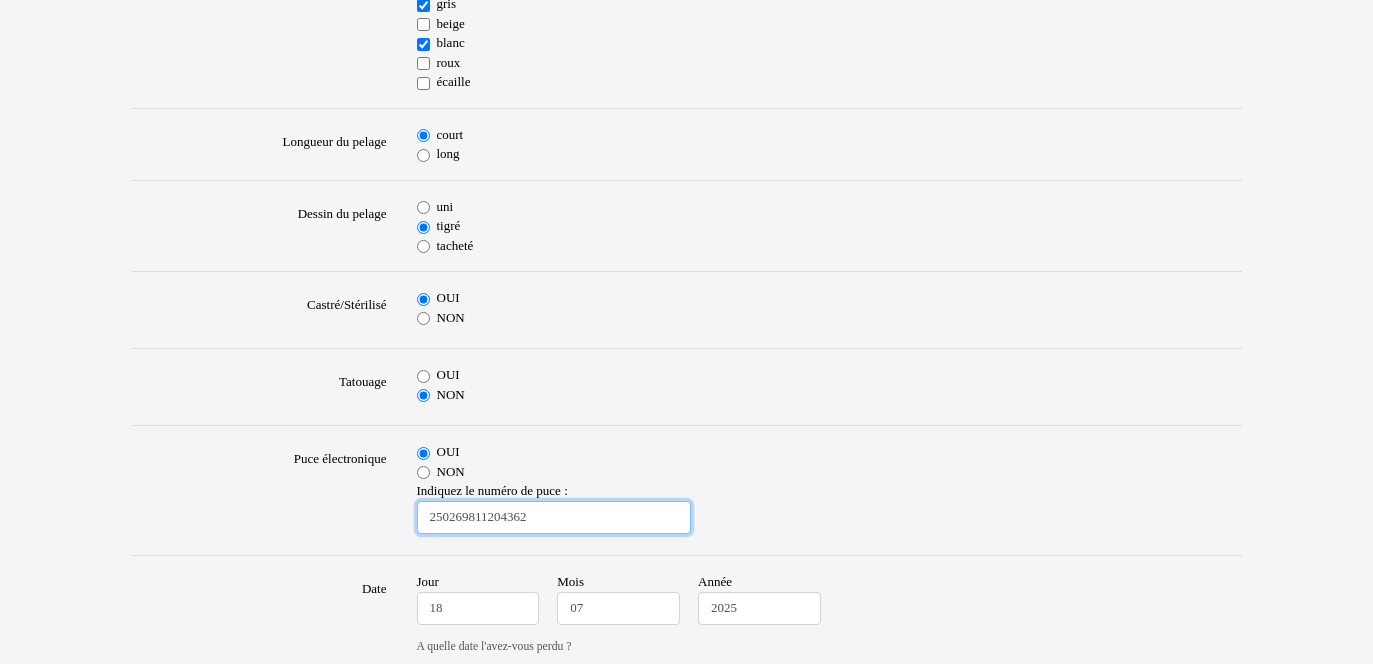type on "250269811204362" 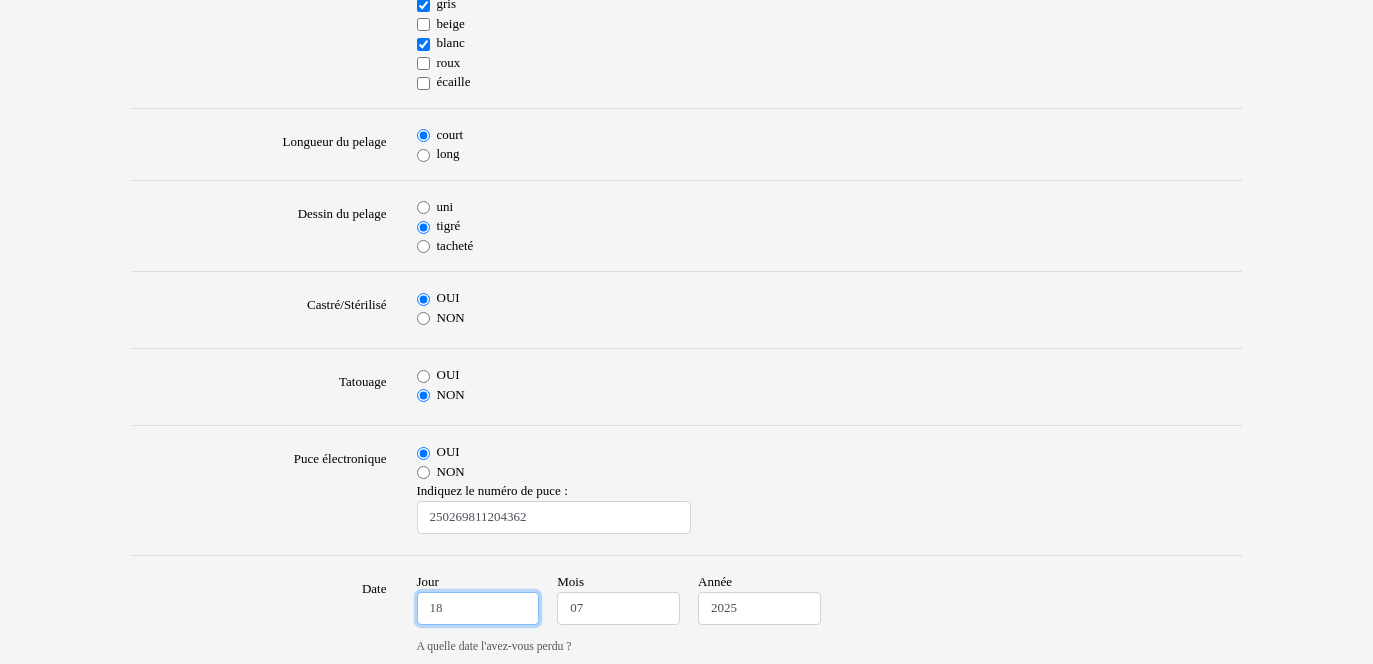 click on "18" at bounding box center (478, 609) 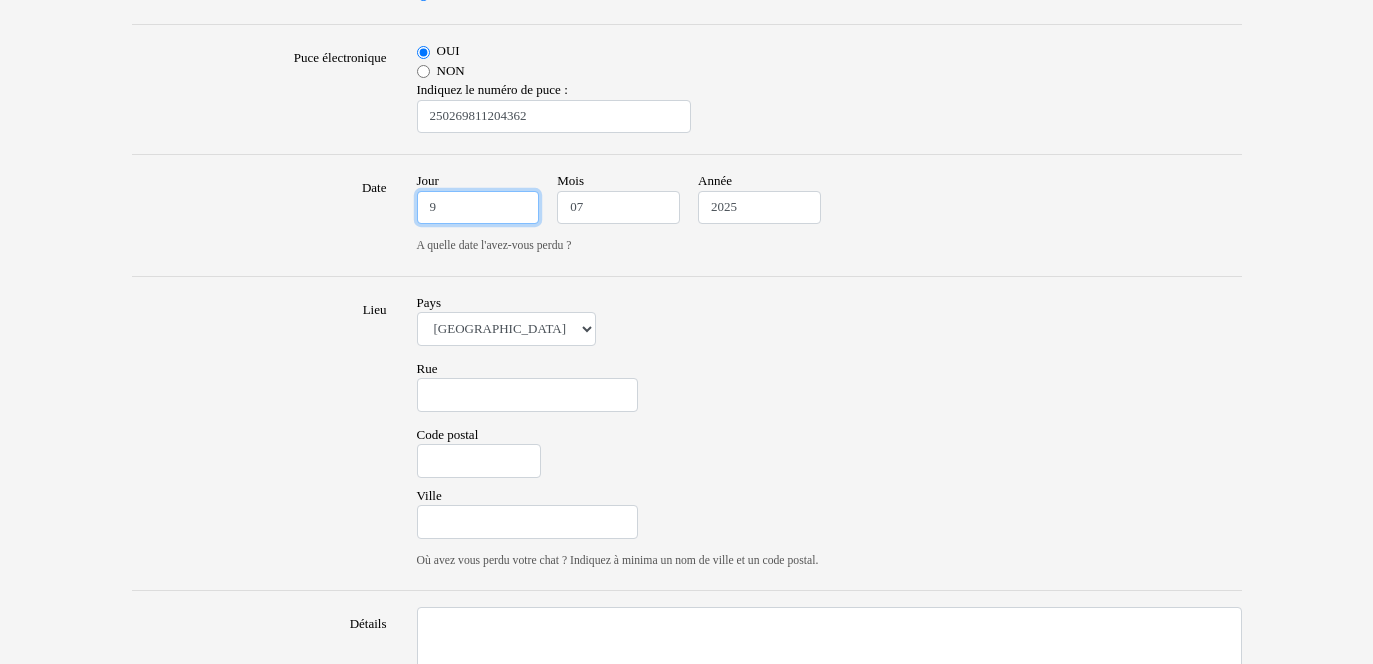 scroll, scrollTop: 943, scrollLeft: 0, axis: vertical 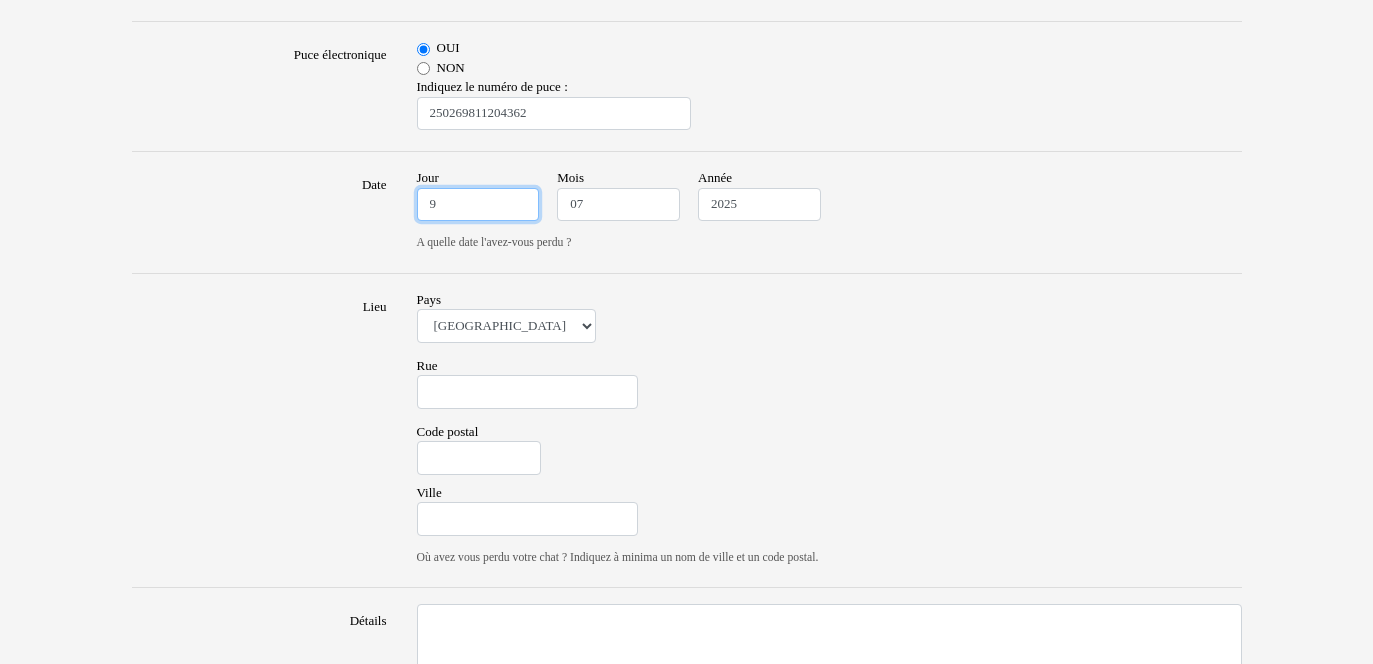 type on "9" 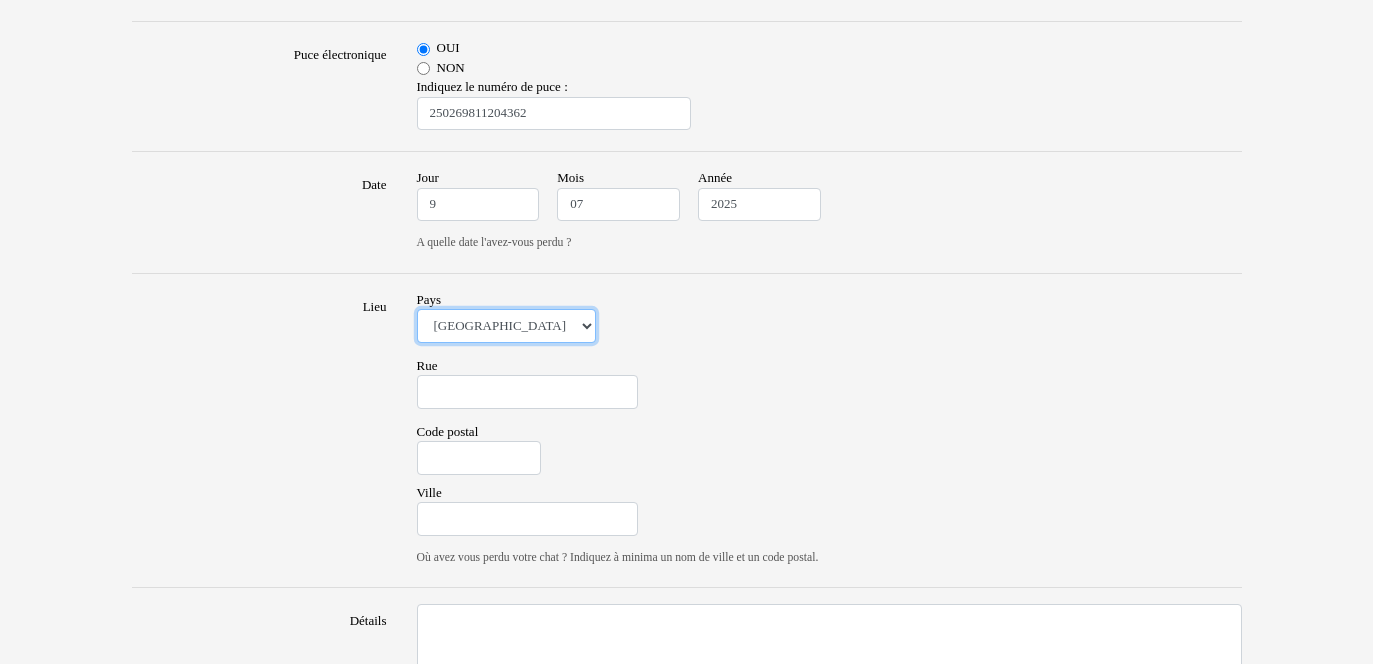 select on "fr" 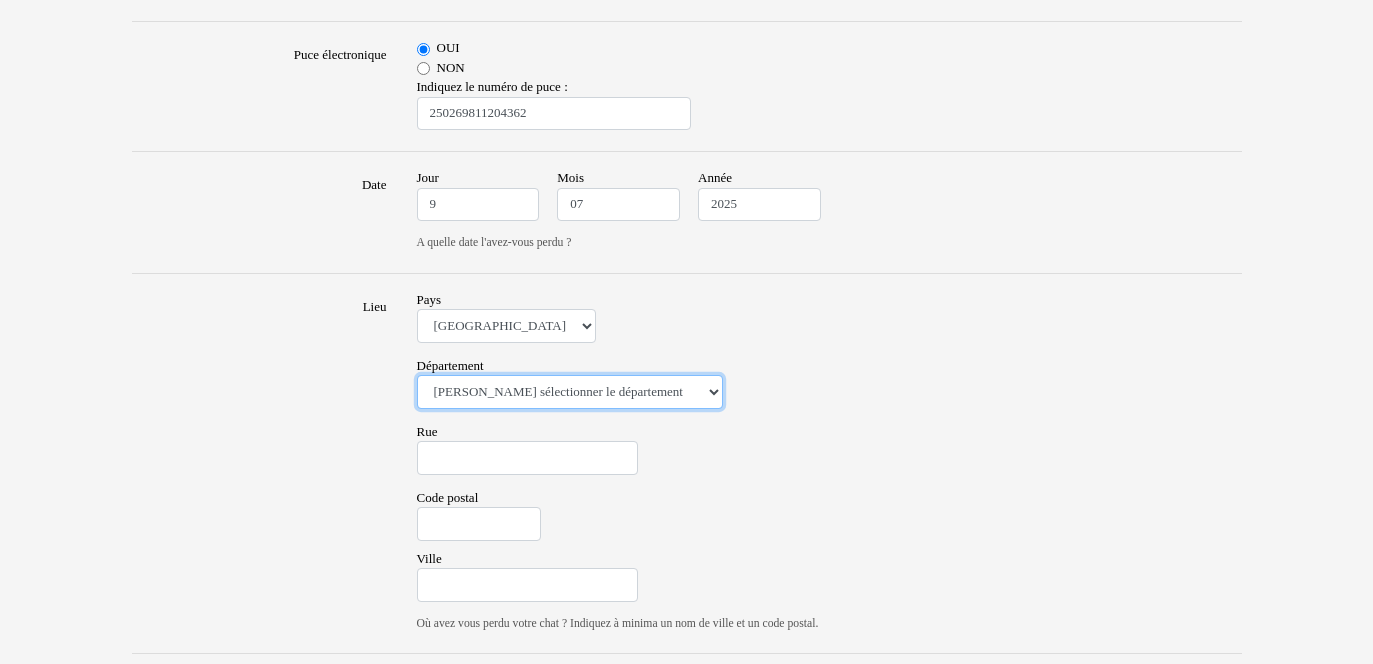 select on "68" 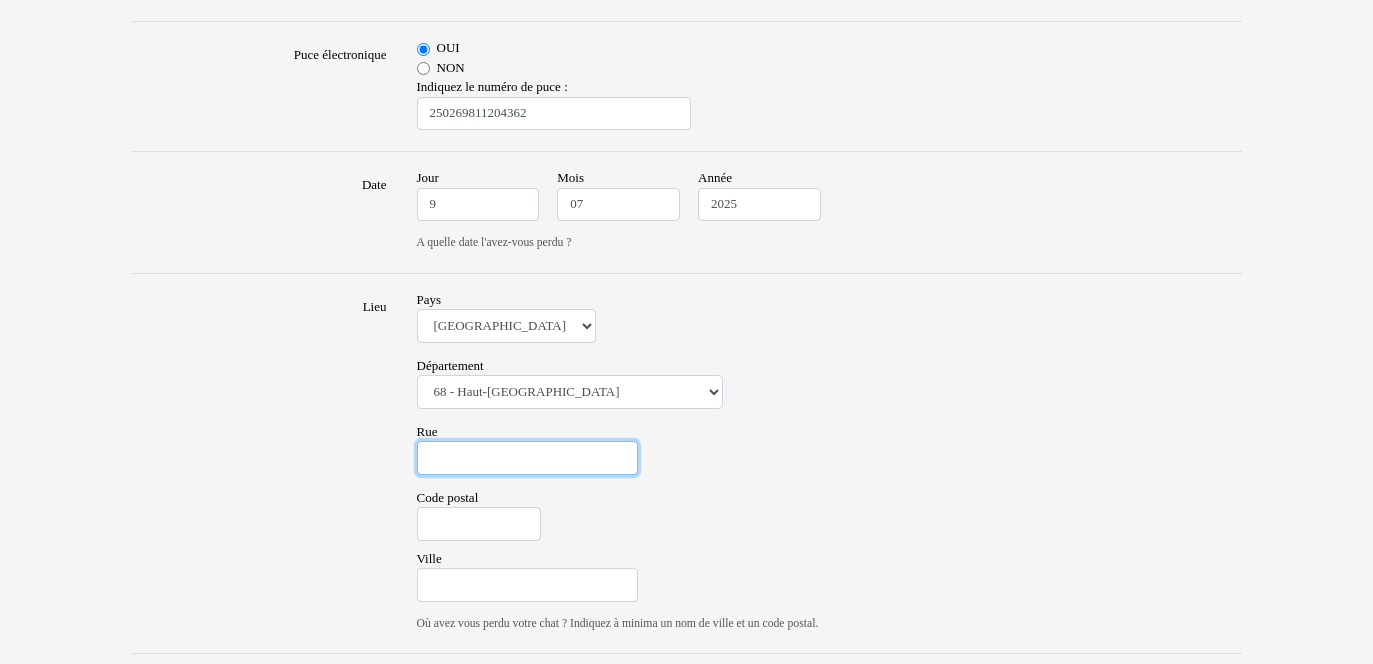 click on "Rue" at bounding box center (527, 458) 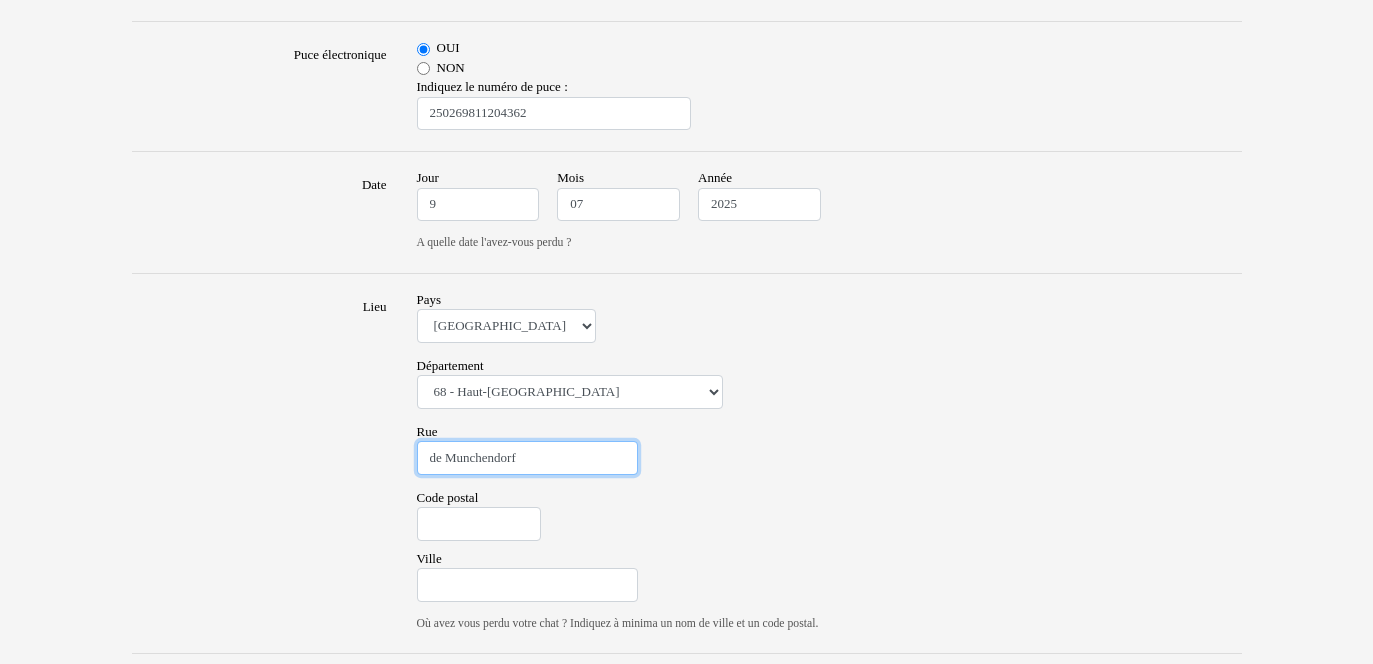type on "de Munchendorf" 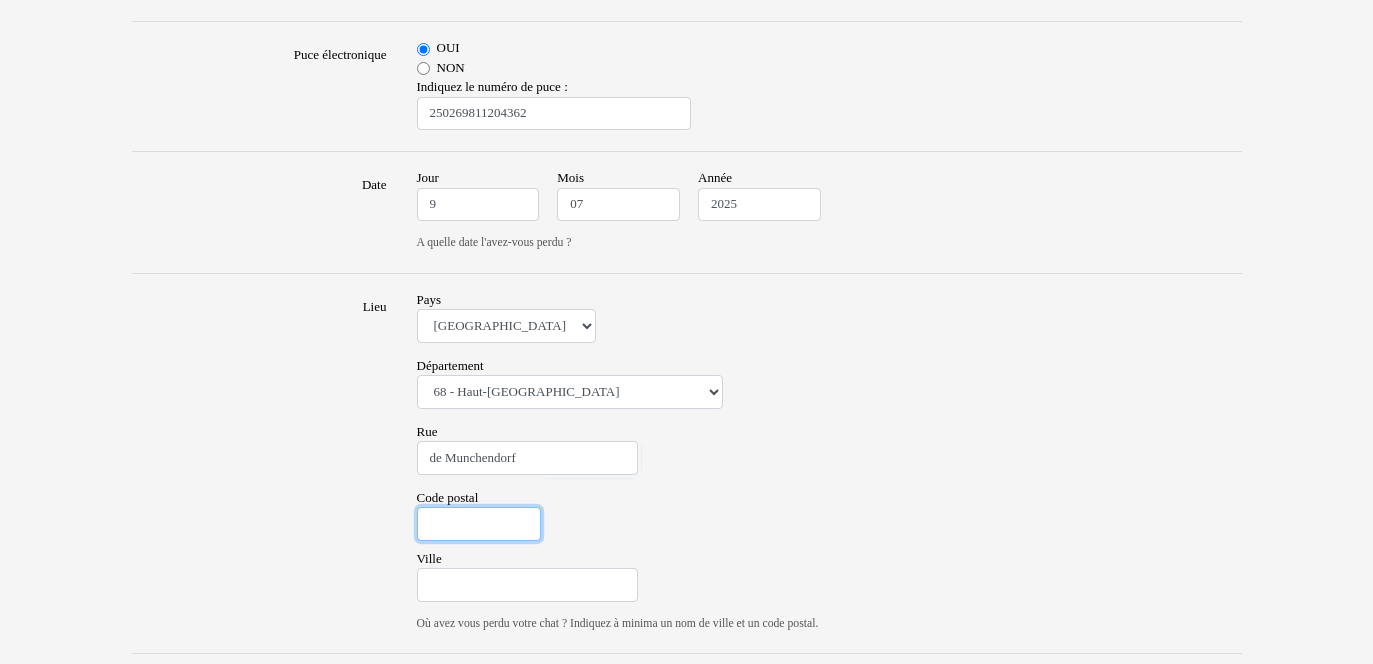 click on "Code postal" at bounding box center [479, 524] 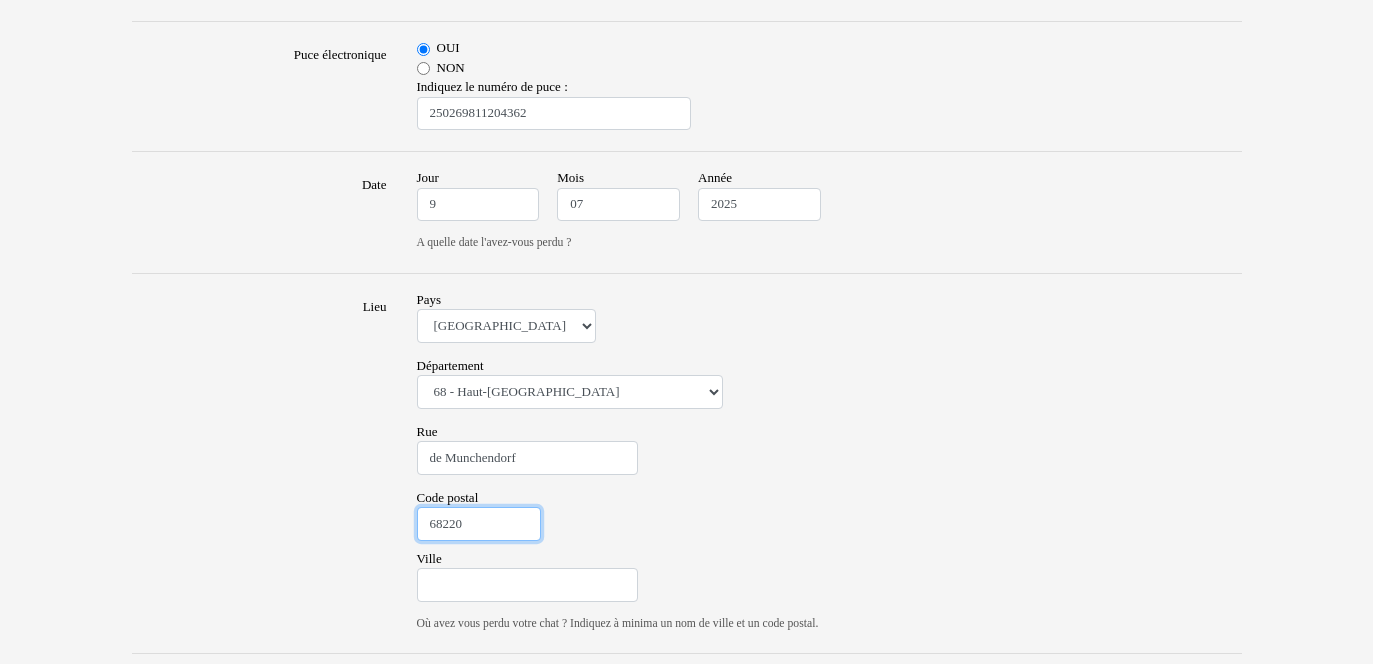 type on "68220" 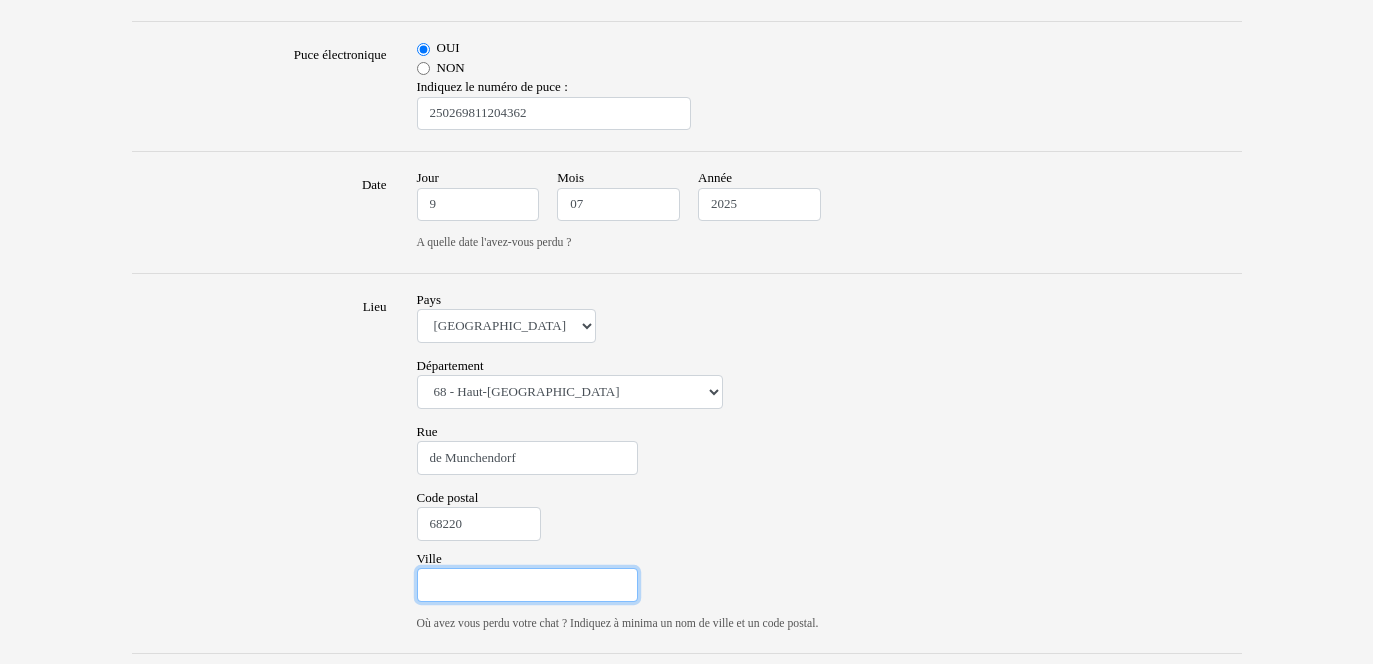 click on "Ville" at bounding box center (527, 585) 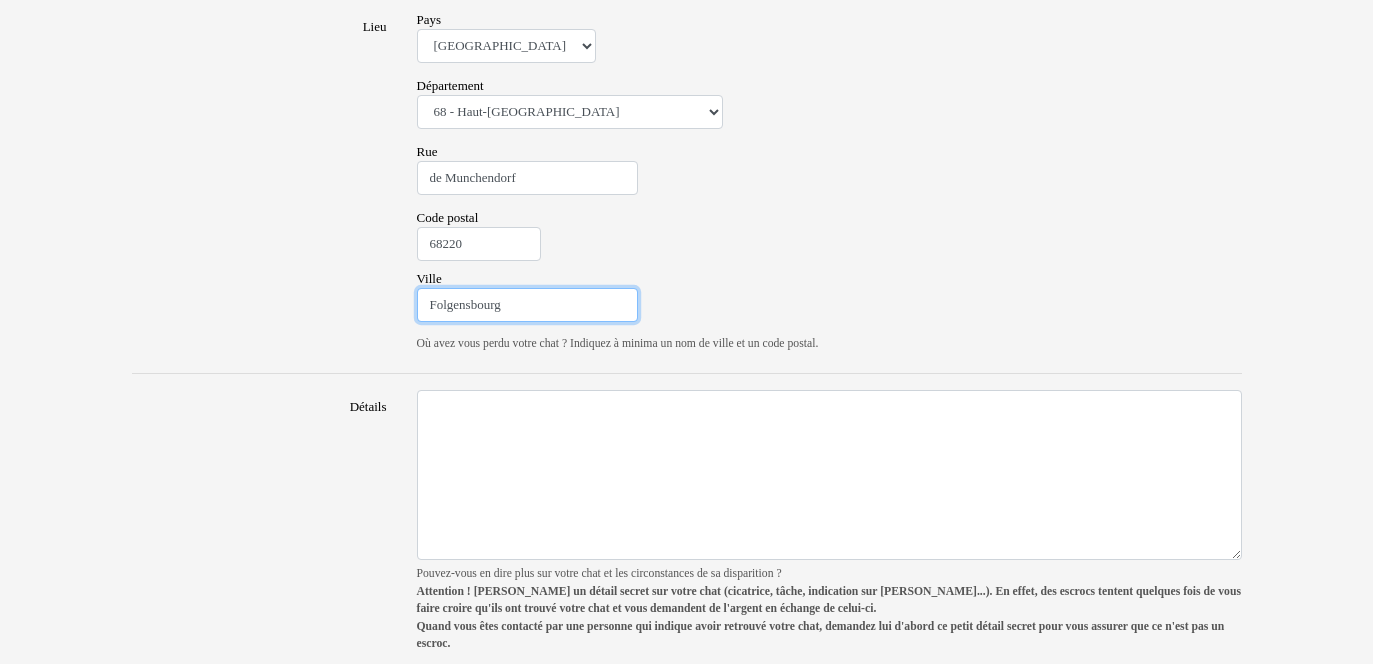 scroll, scrollTop: 1235, scrollLeft: 0, axis: vertical 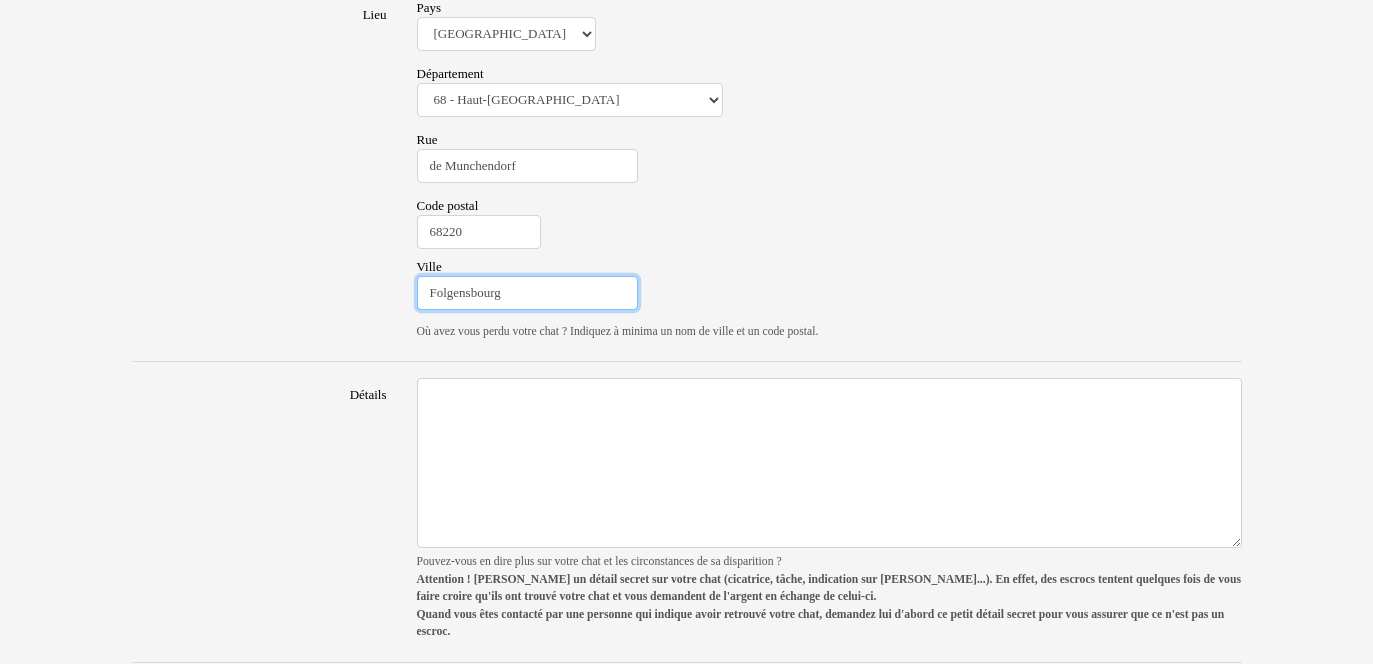 type on "Folgensbourg" 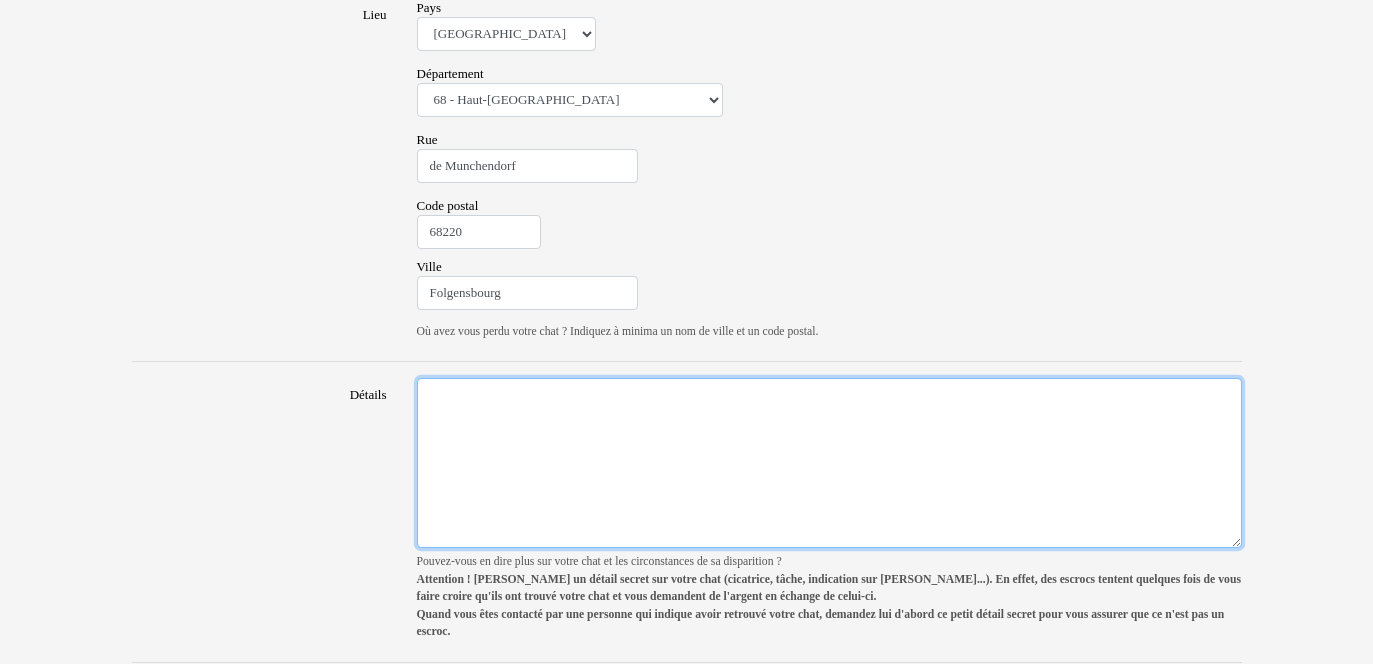 click on "Détails" at bounding box center [829, 463] 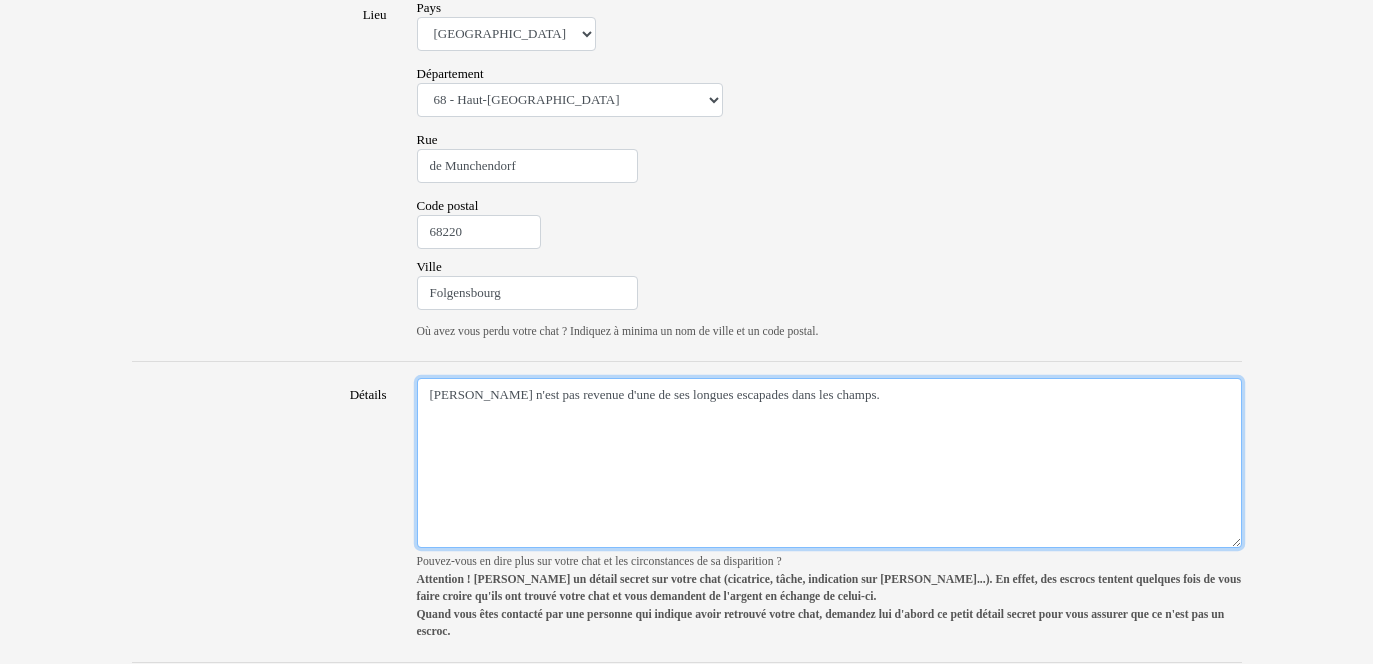 scroll, scrollTop: 1304, scrollLeft: 0, axis: vertical 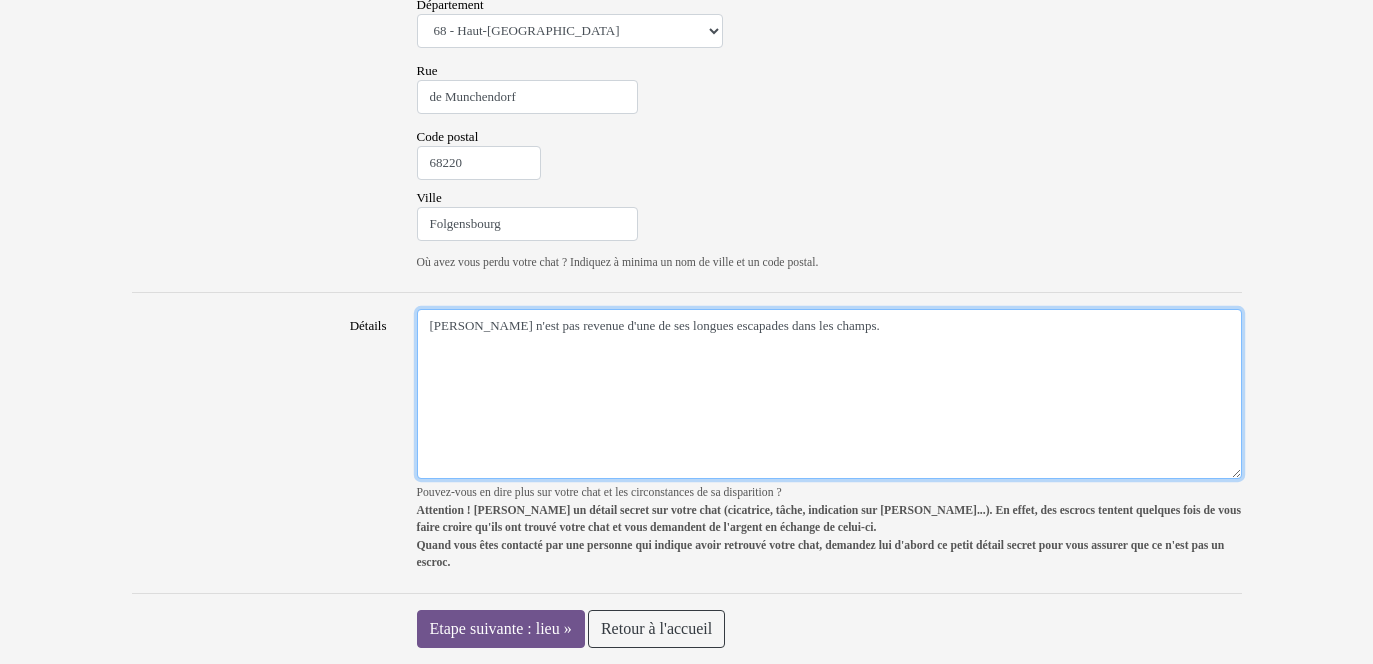 type on "Lulu n'est pas revenue d'une de ses longues escapades dans les champs." 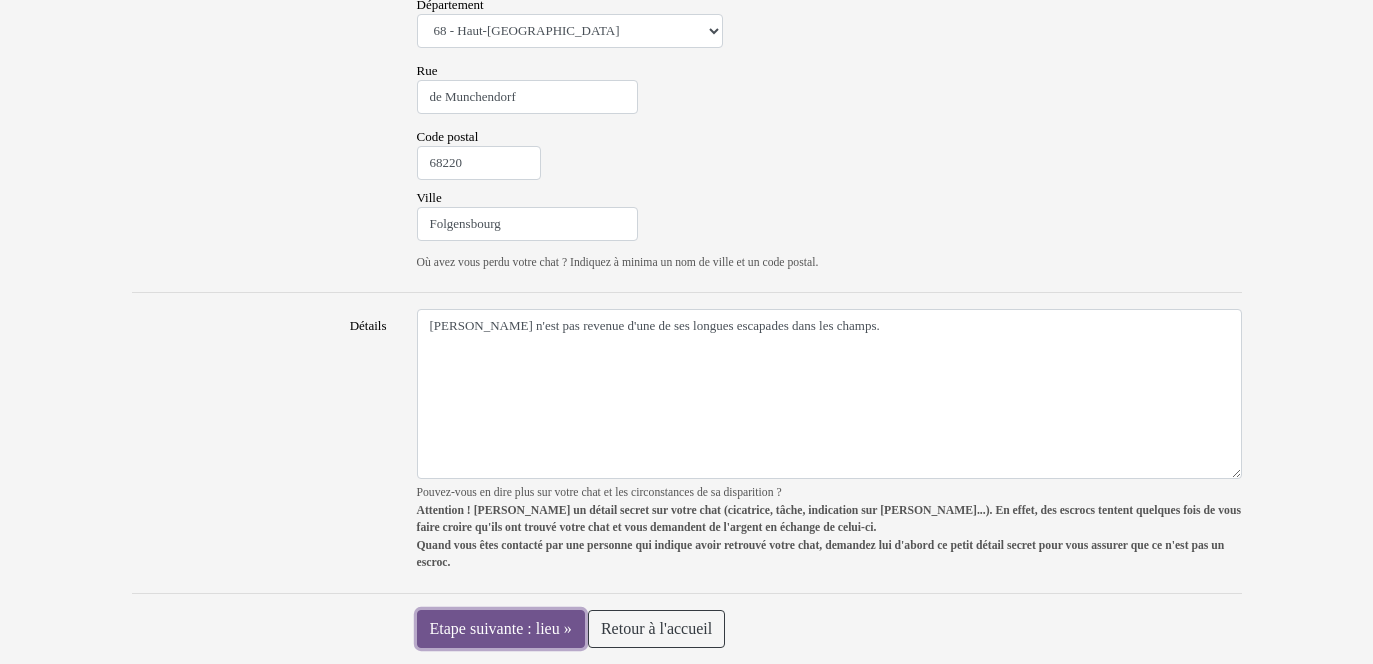 click on "Etape suivante : lieu »" at bounding box center (501, 629) 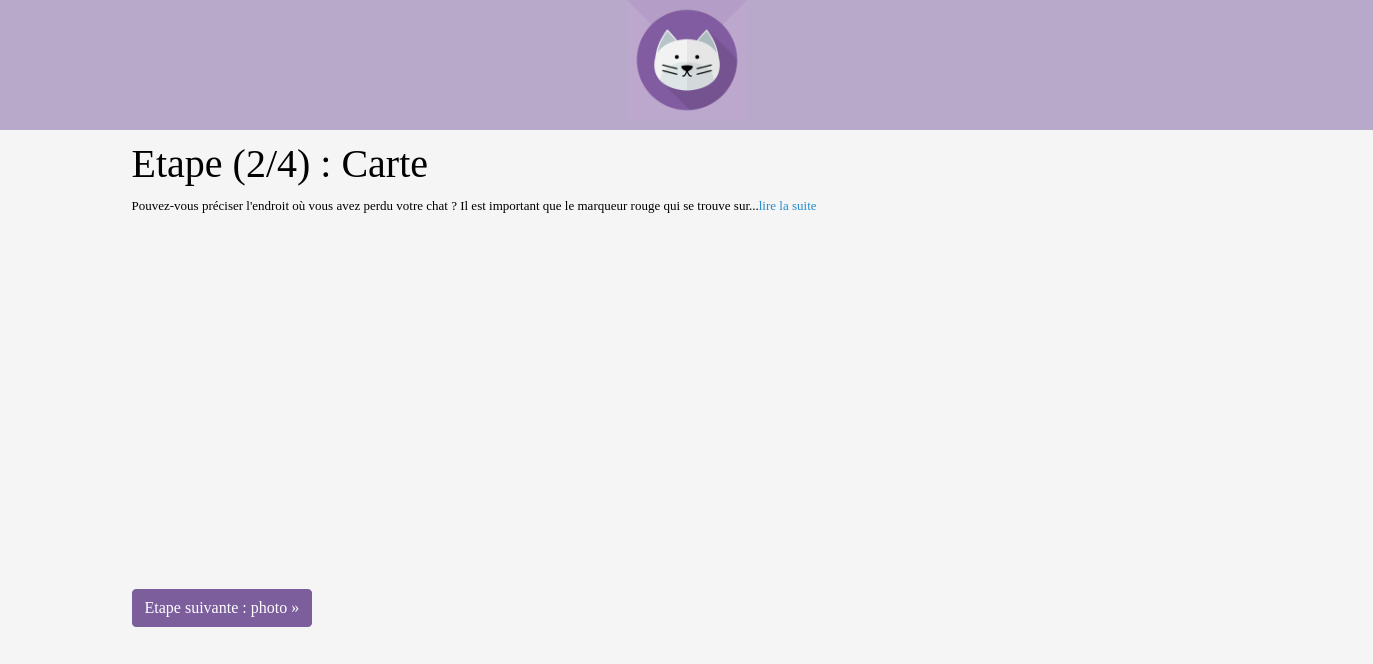 scroll, scrollTop: 0, scrollLeft: 0, axis: both 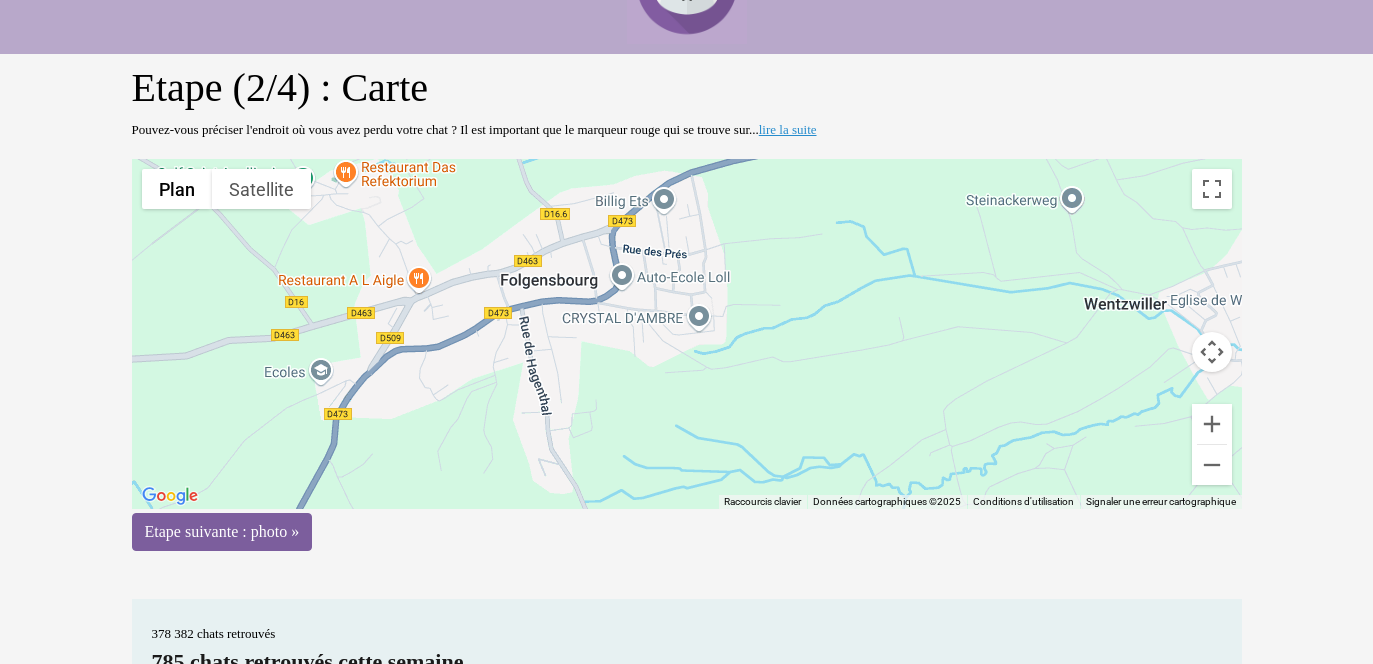 click on "lire la suite" at bounding box center [788, 129] 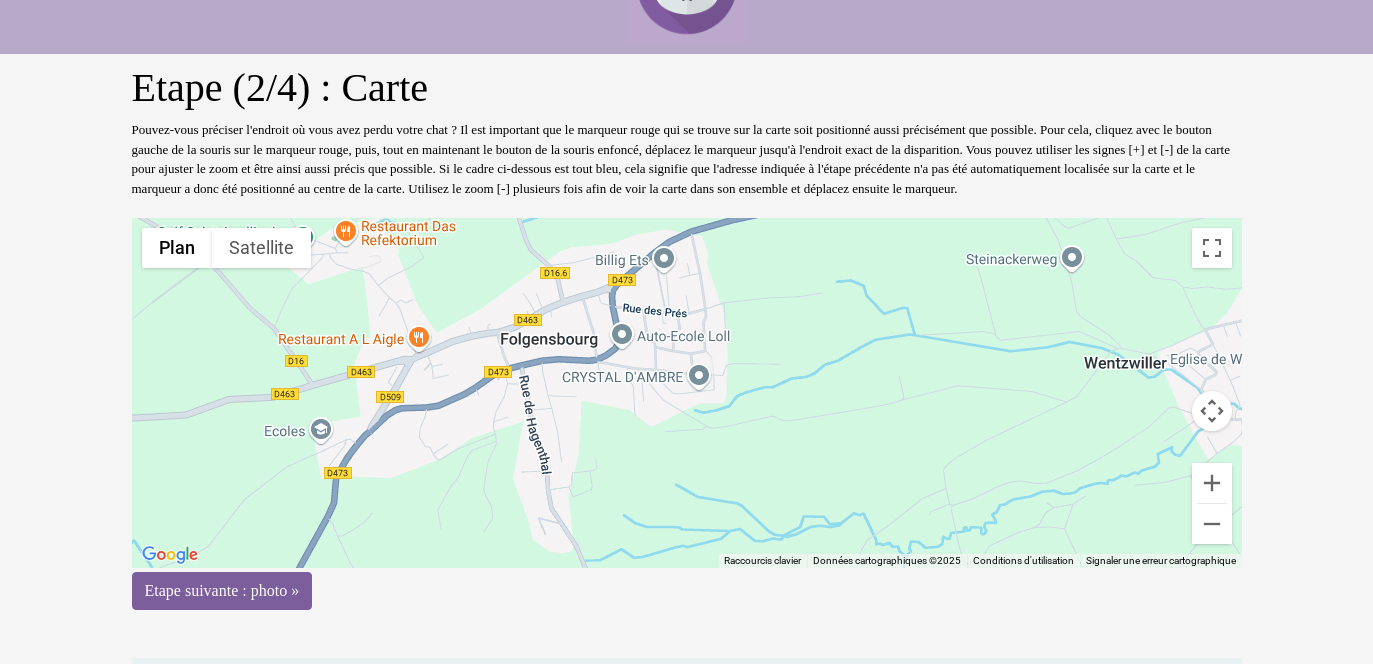 drag, startPoint x: 684, startPoint y: 393, endPoint x: 556, endPoint y: 337, distance: 139.71399 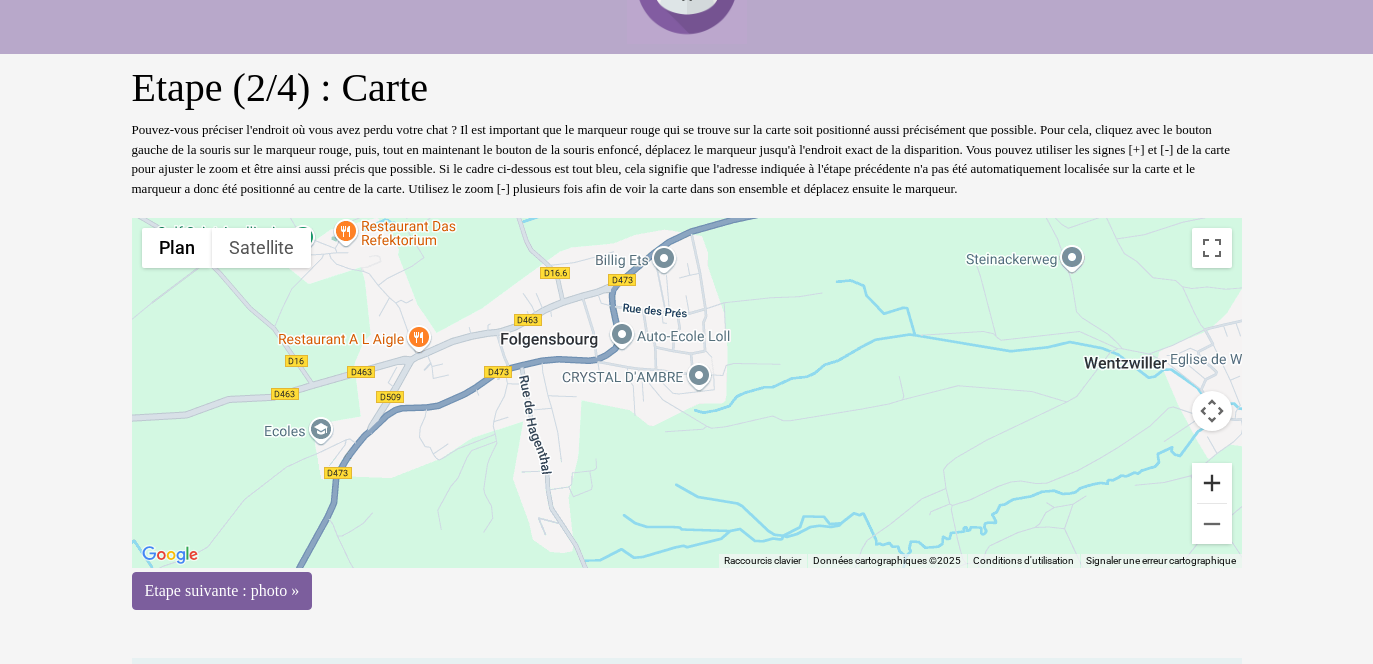 click at bounding box center (1212, 483) 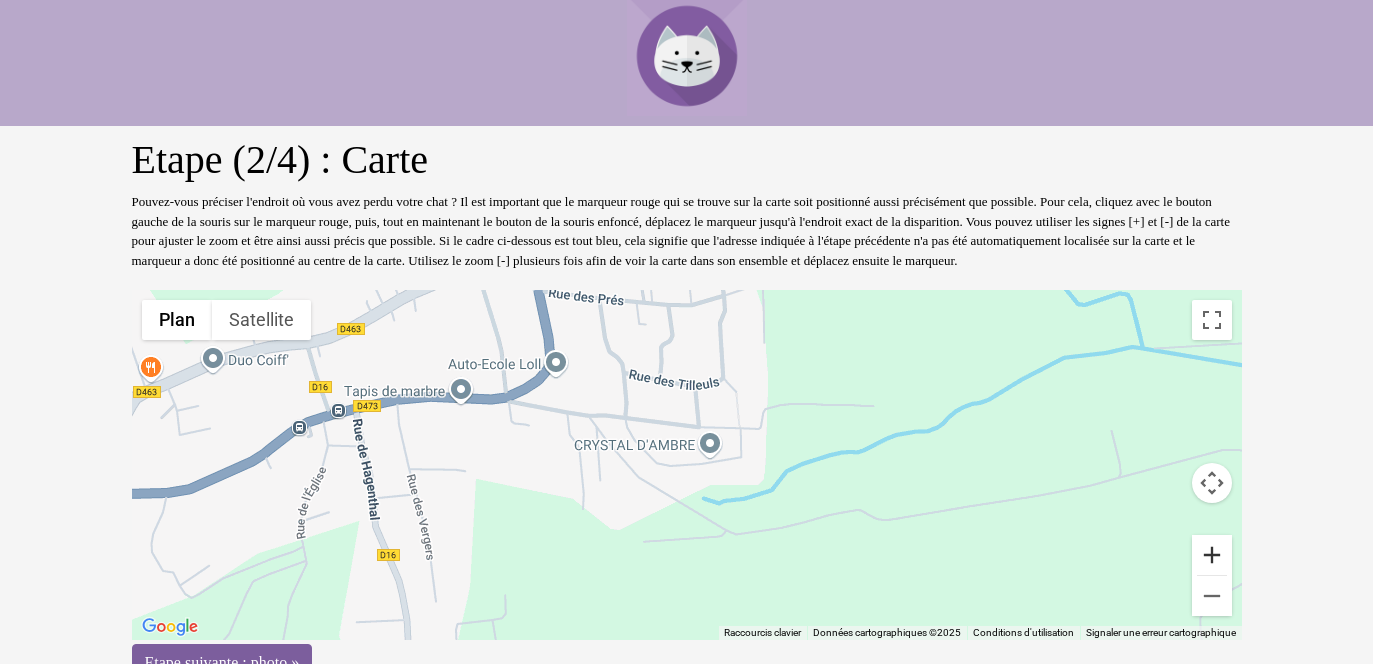 scroll, scrollTop: 0, scrollLeft: 0, axis: both 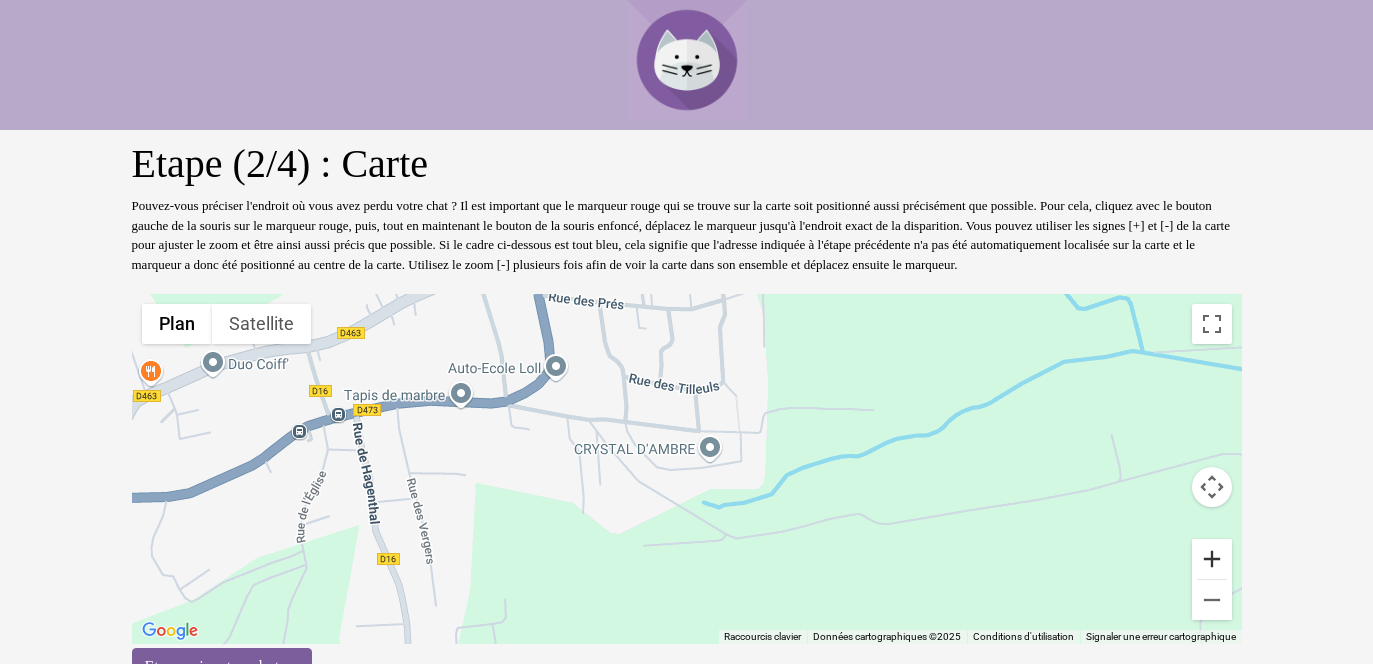 click at bounding box center [1212, 559] 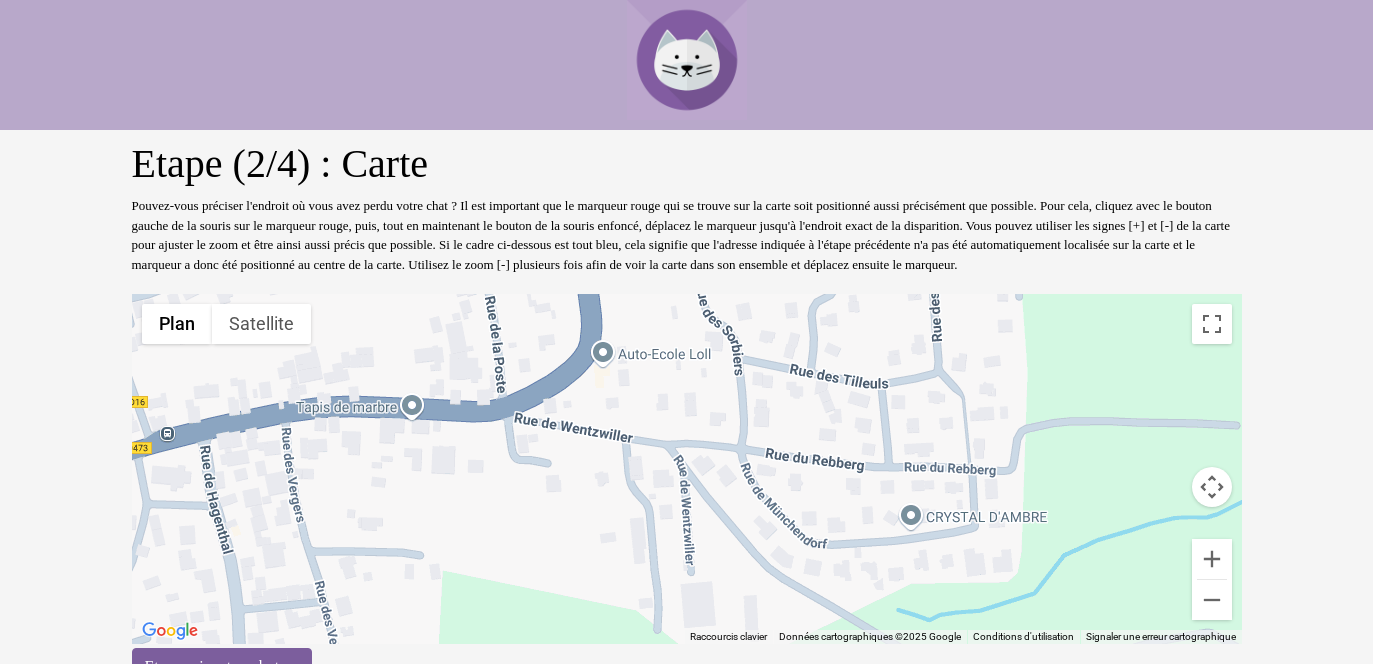 drag, startPoint x: 625, startPoint y: 434, endPoint x: 806, endPoint y: 508, distance: 195.54283 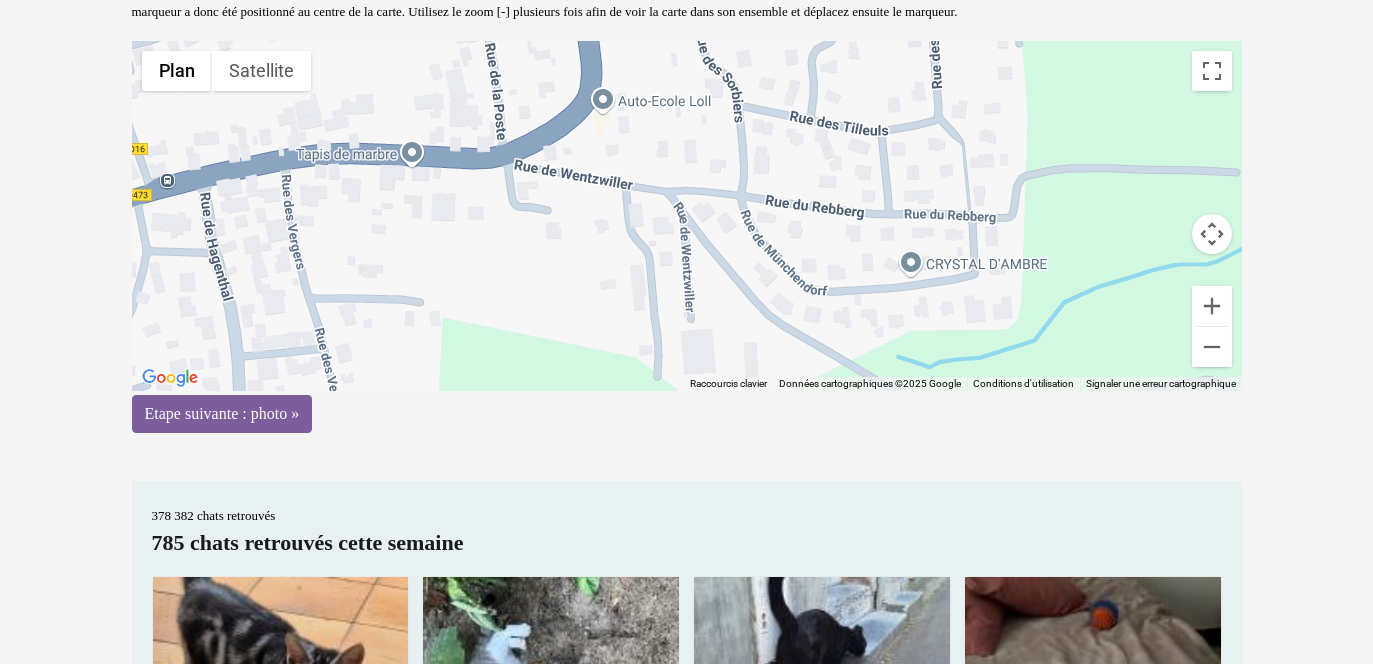 scroll, scrollTop: 255, scrollLeft: 0, axis: vertical 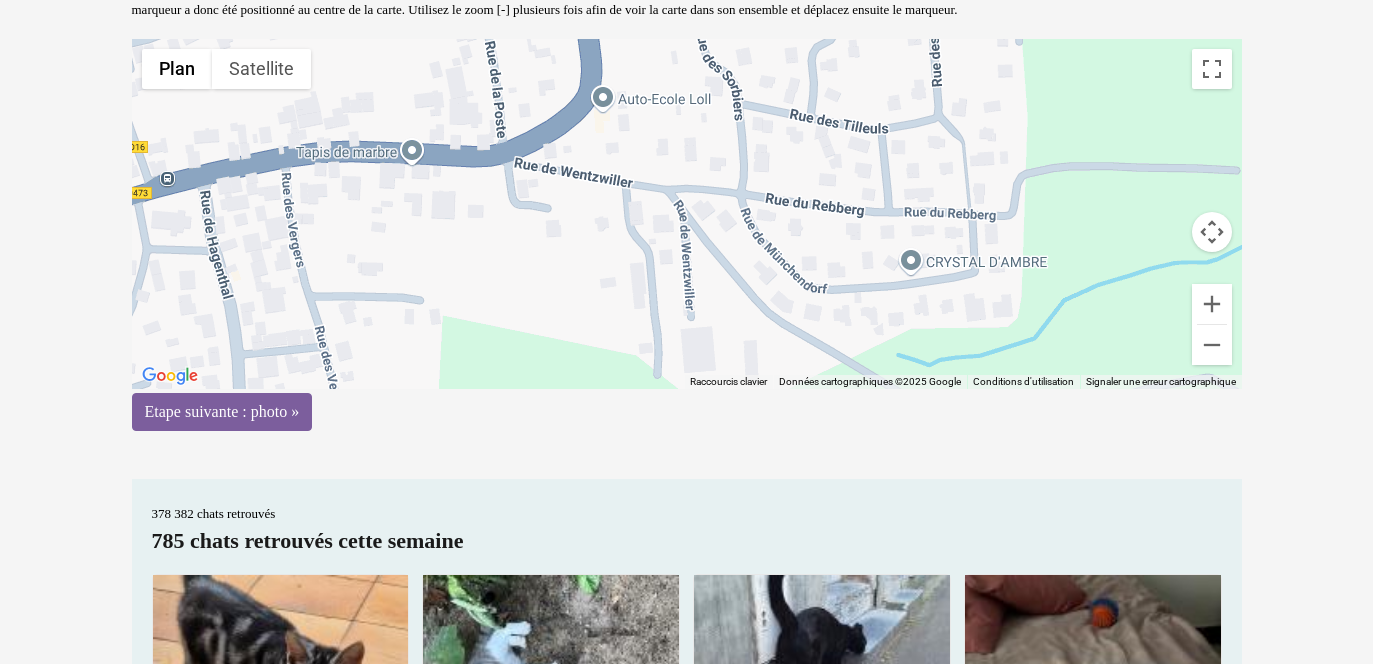 drag, startPoint x: 878, startPoint y: 346, endPoint x: 903, endPoint y: 338, distance: 26.24881 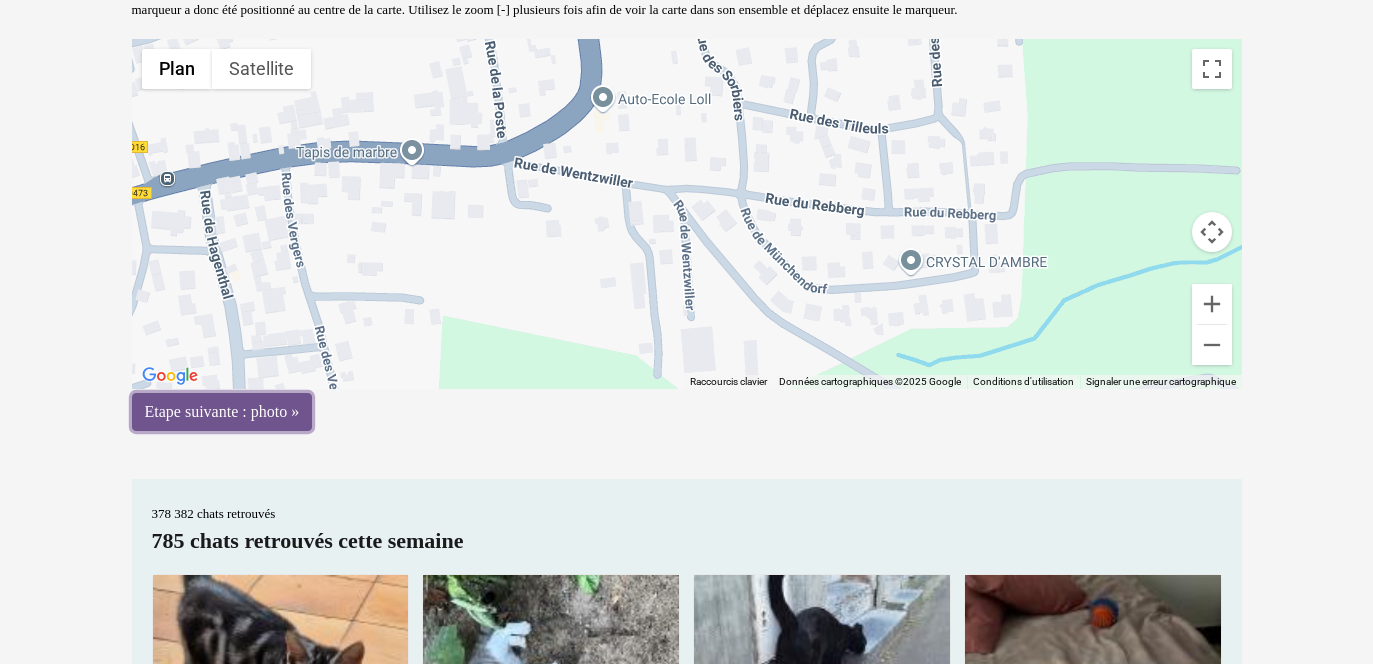click on "Etape suivante : photo »" at bounding box center (222, 412) 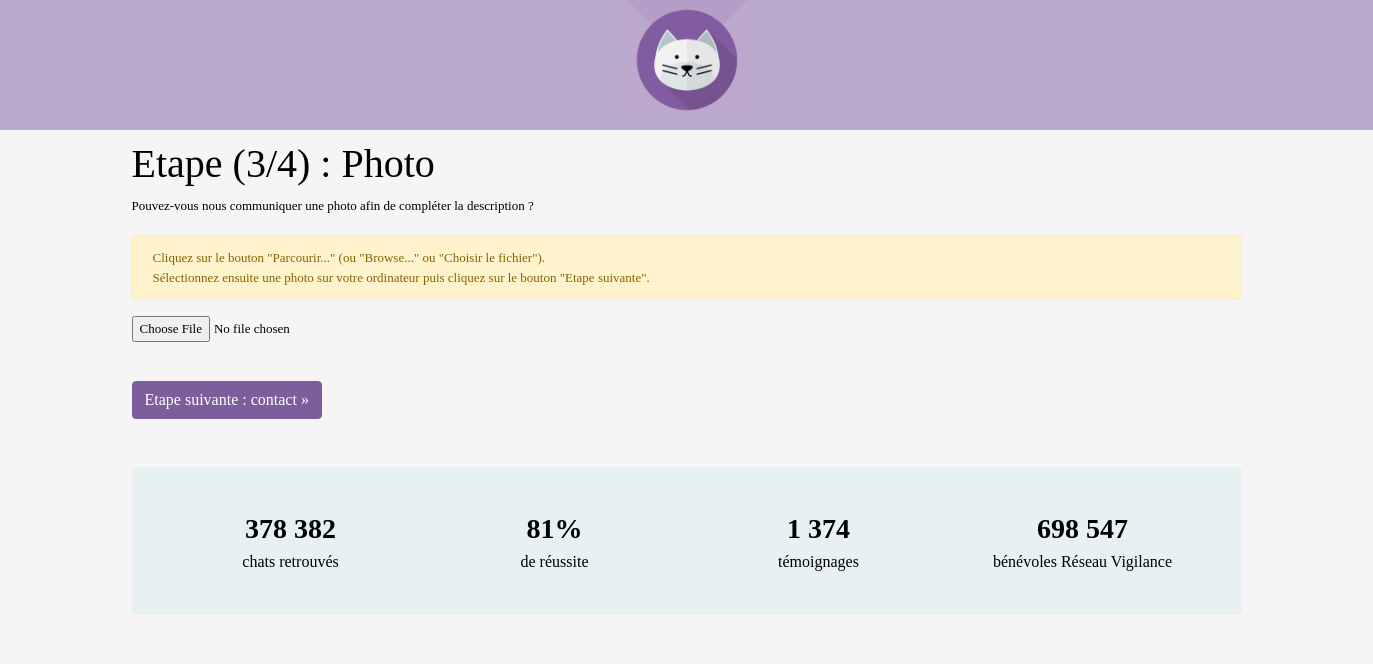 scroll, scrollTop: 0, scrollLeft: 0, axis: both 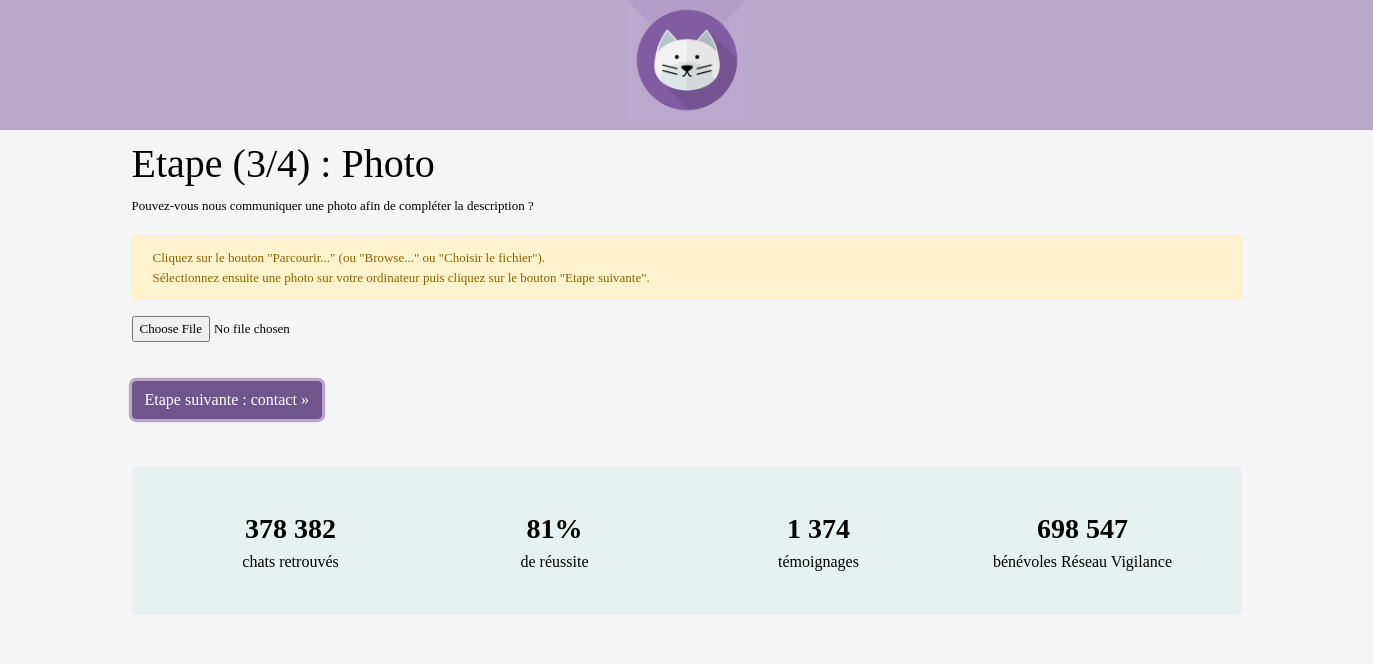 click on "Etape suivante : contact »" at bounding box center [227, 400] 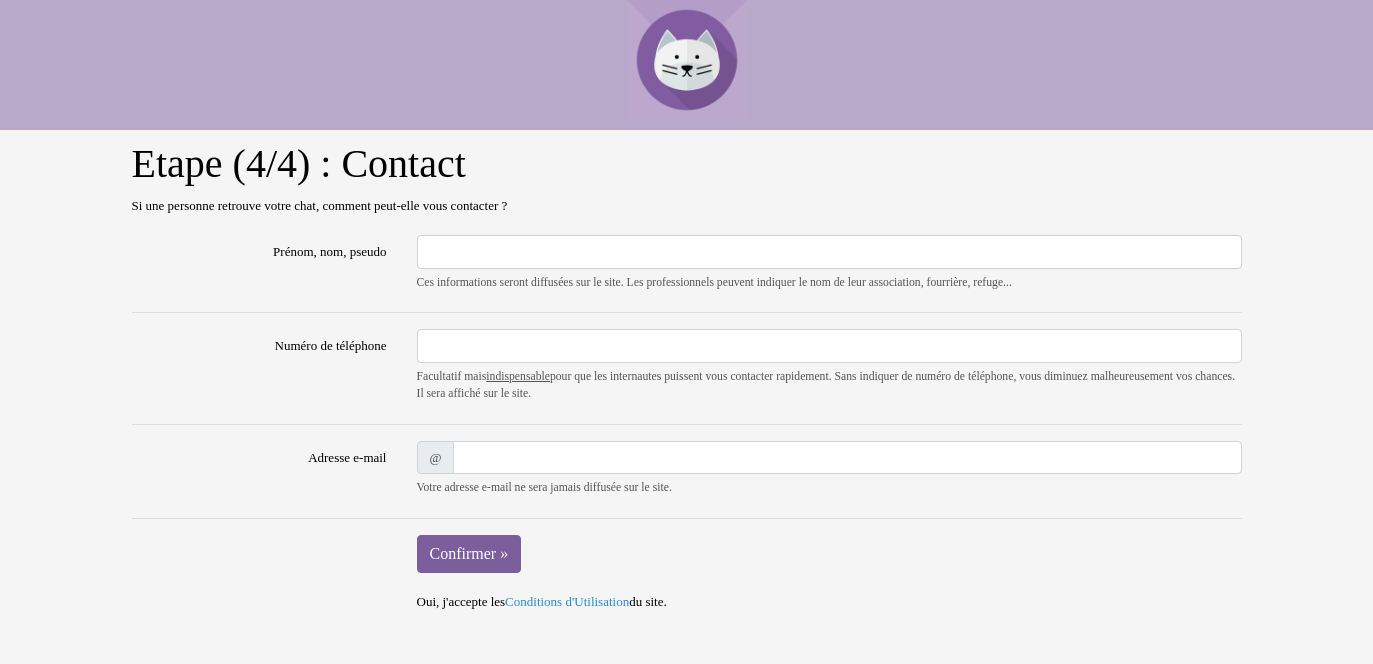 scroll, scrollTop: 0, scrollLeft: 0, axis: both 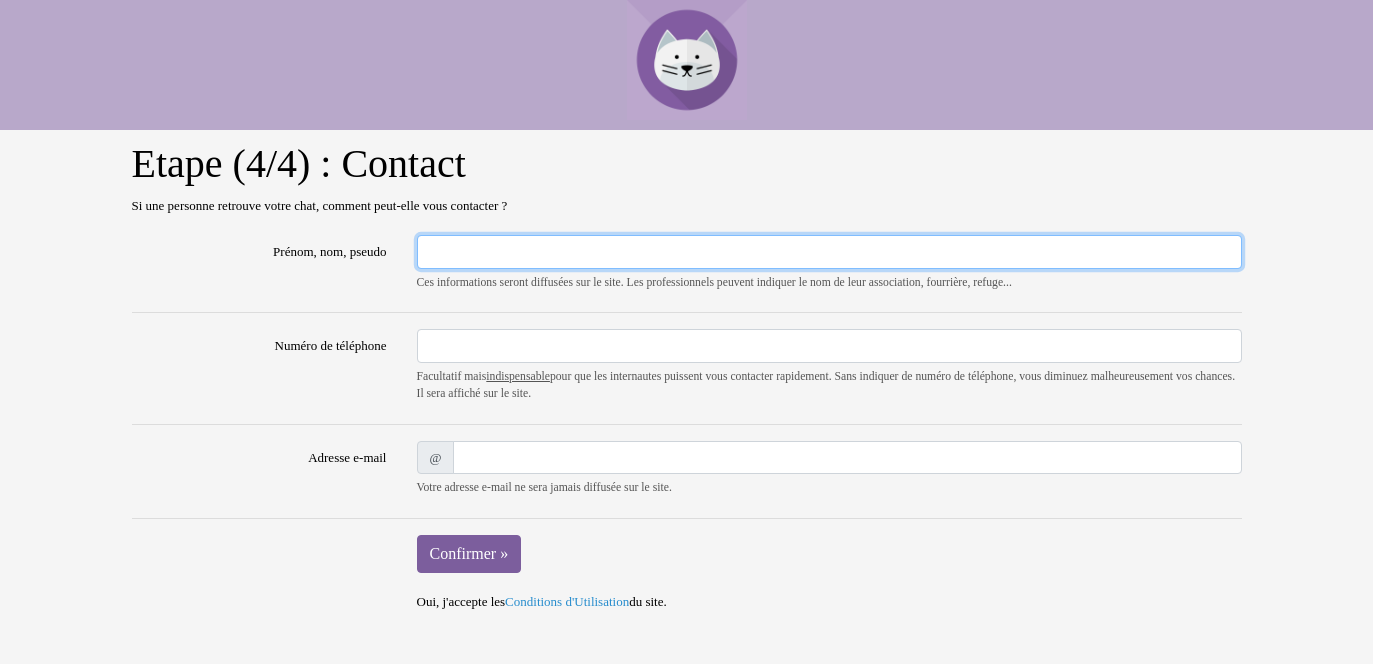 click on "Prénom, nom, pseudo" at bounding box center [829, 252] 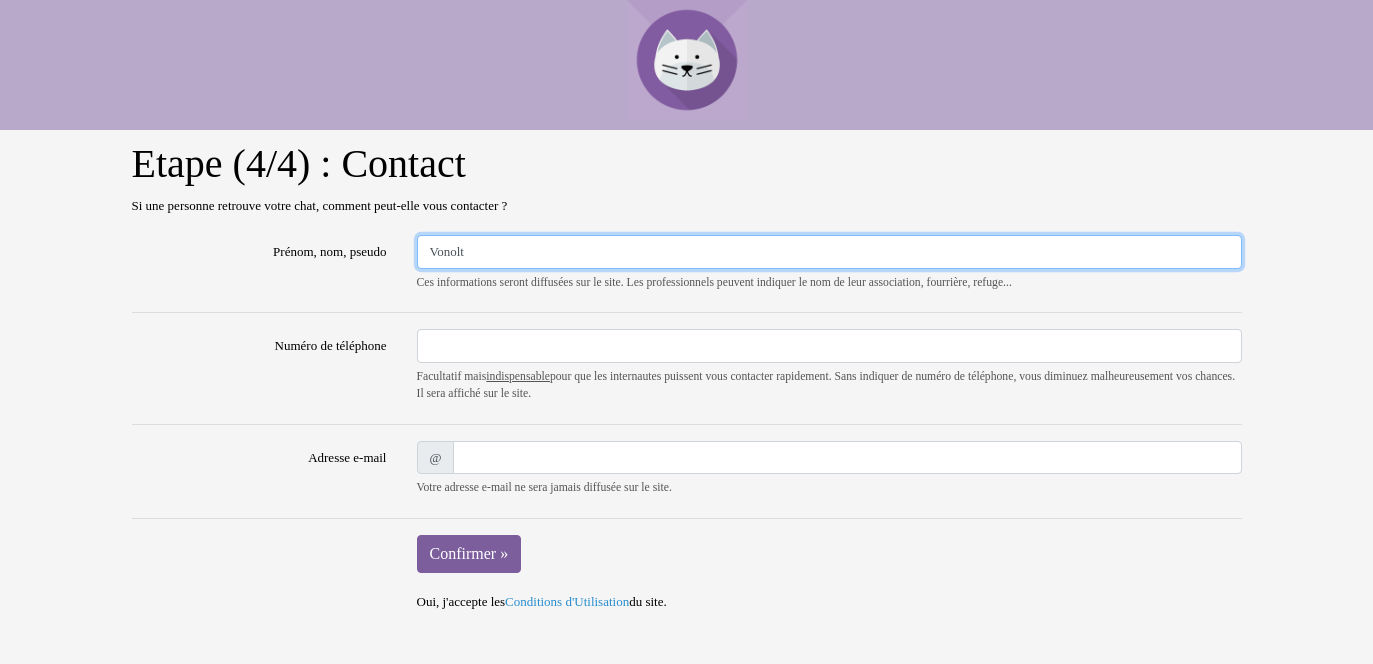 type on "Vonolt" 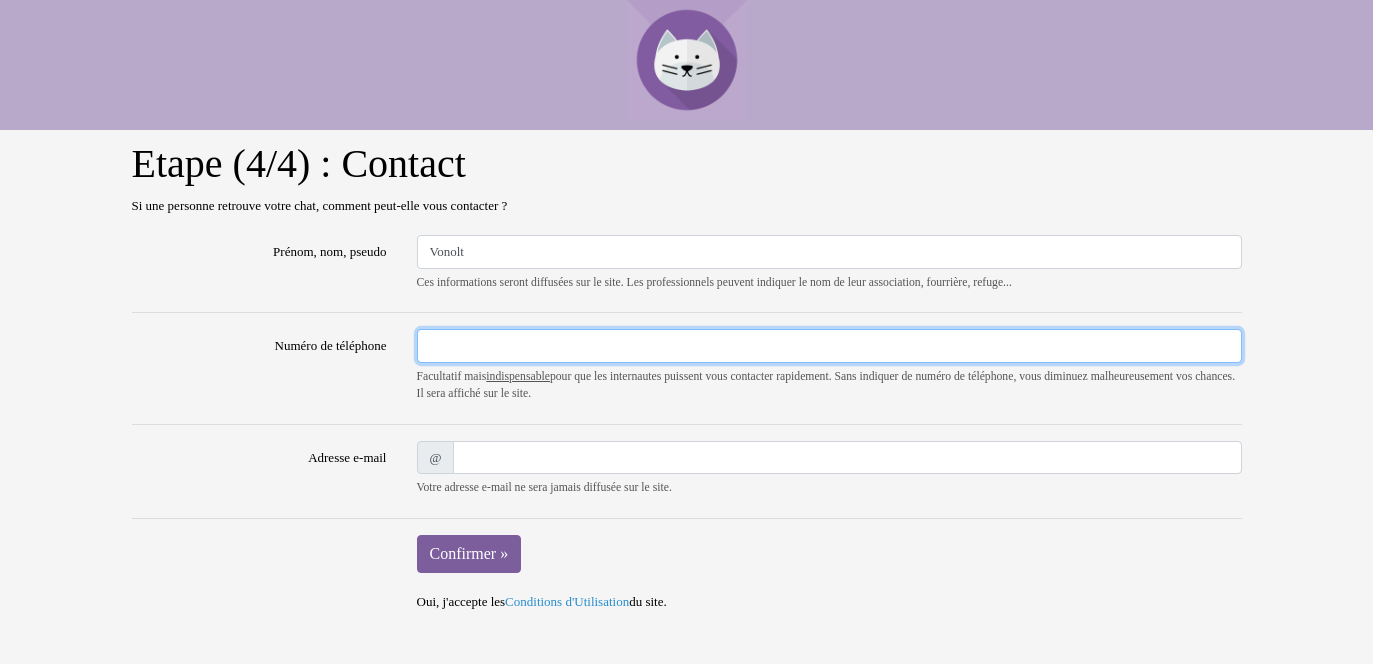 click on "Numéro de téléphone" at bounding box center [829, 346] 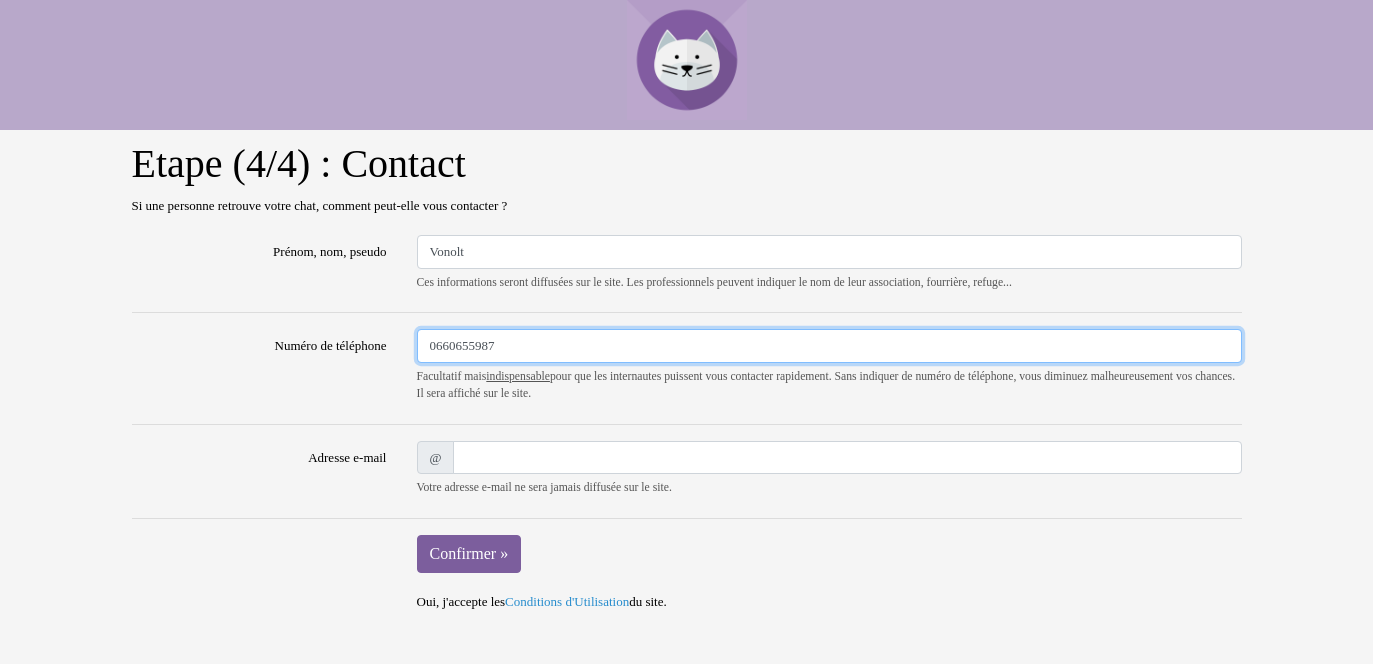 type on "0660655987" 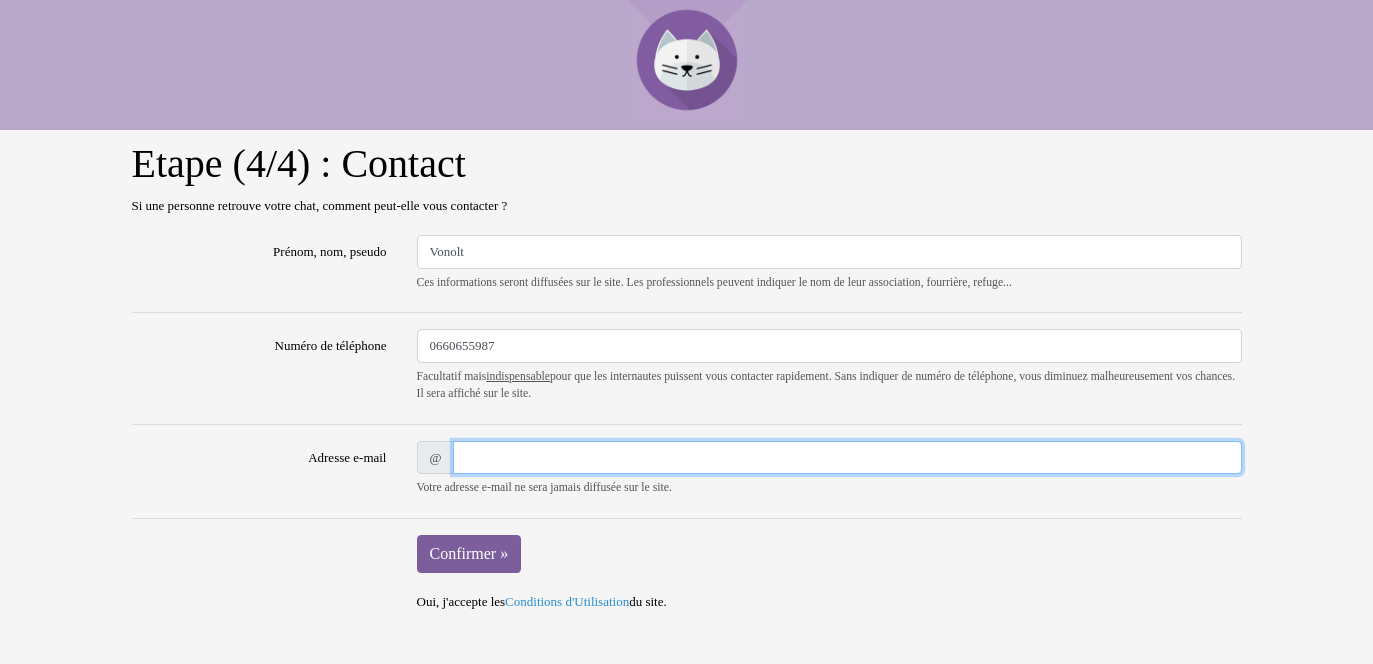 click on "Adresse e-mail" at bounding box center (847, 458) 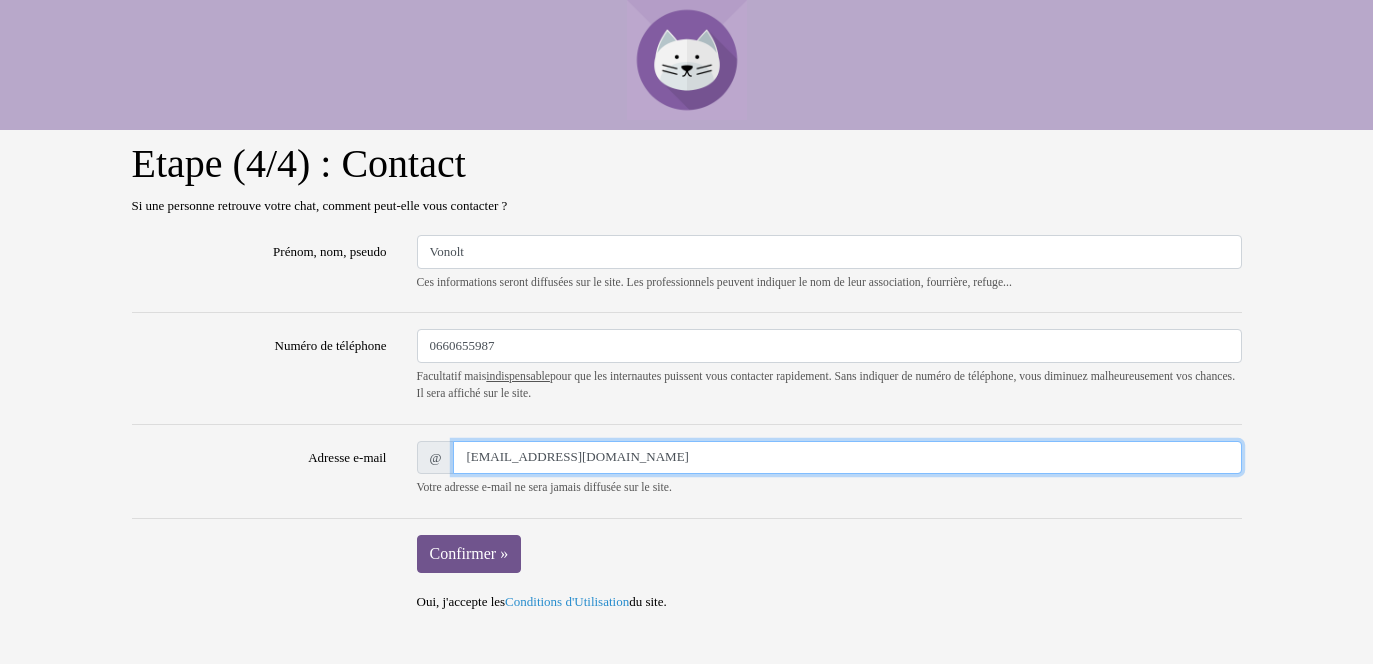 type on "isabellegrellier@yahoo.fr" 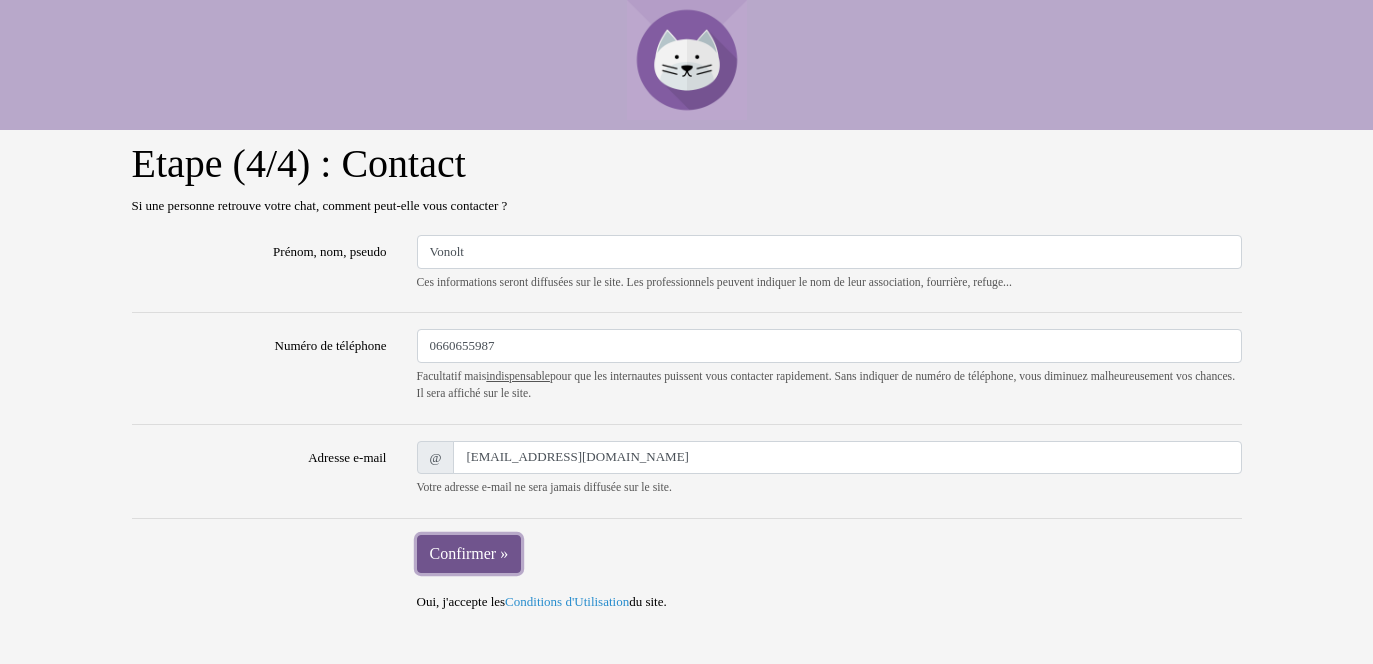 click on "Confirmer »" at bounding box center (469, 554) 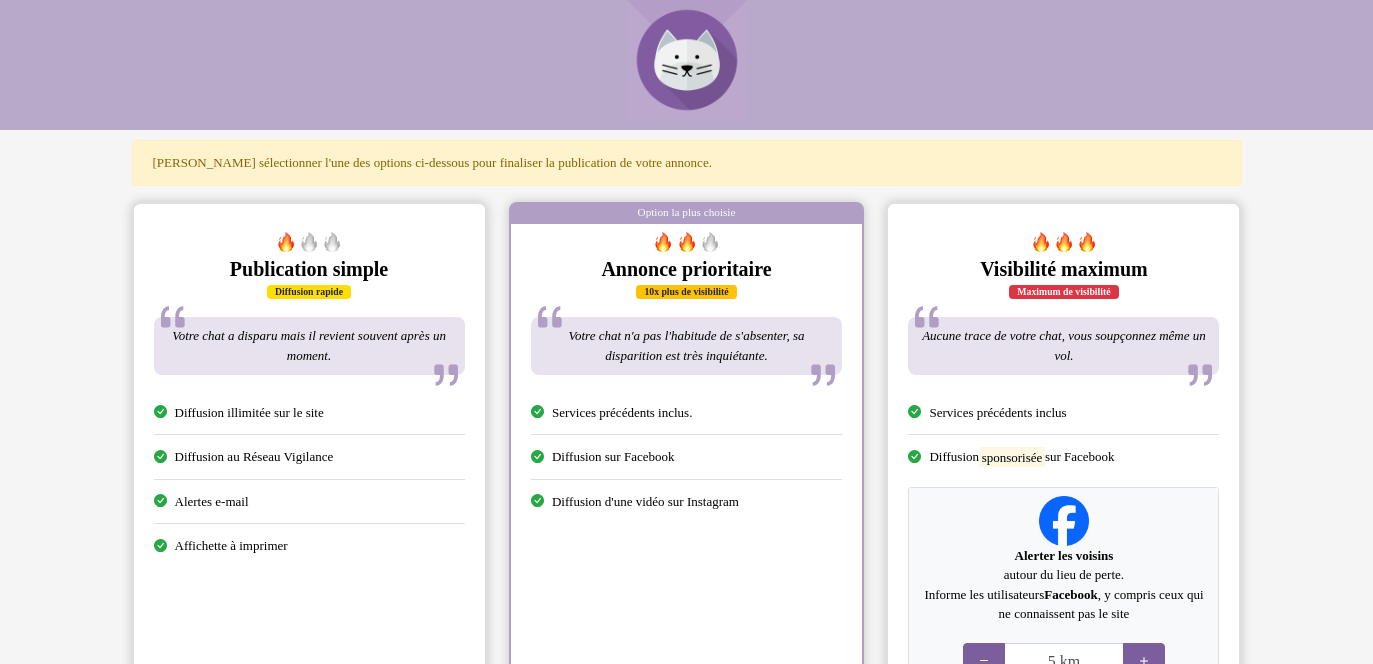 scroll, scrollTop: 0, scrollLeft: 0, axis: both 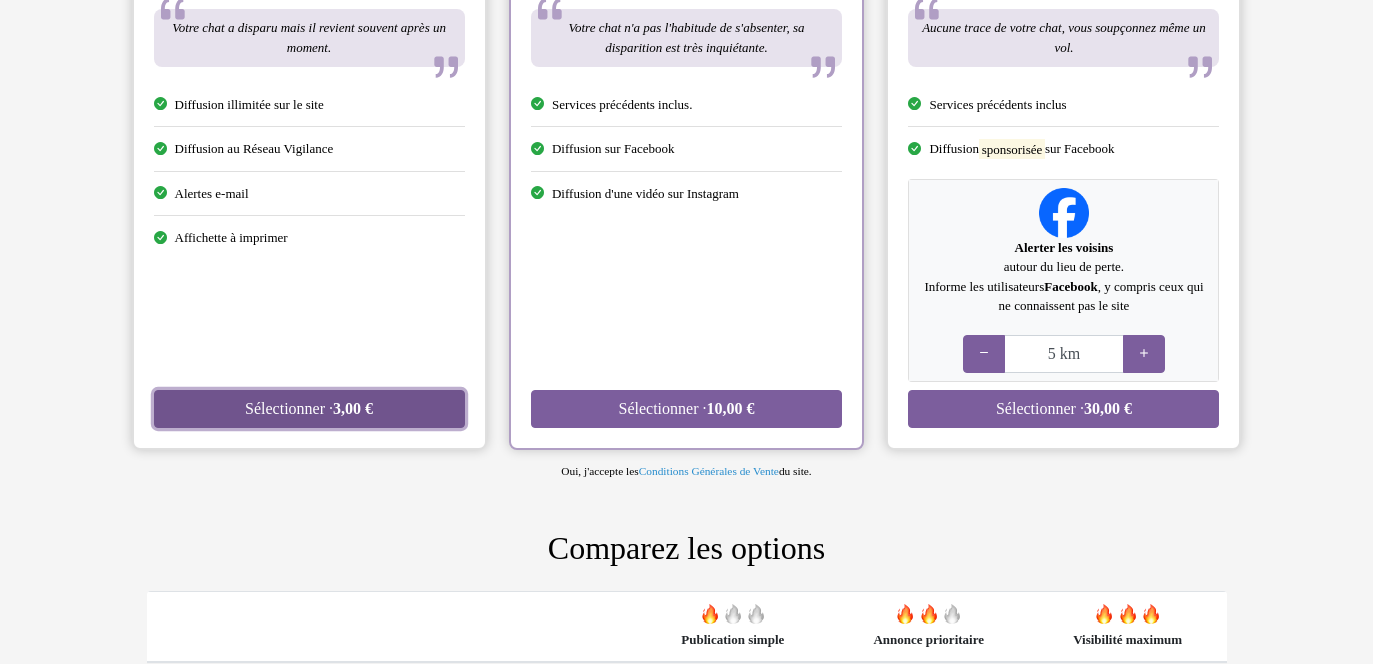 click on "Sélectionner ·
3,00 €" at bounding box center (309, 409) 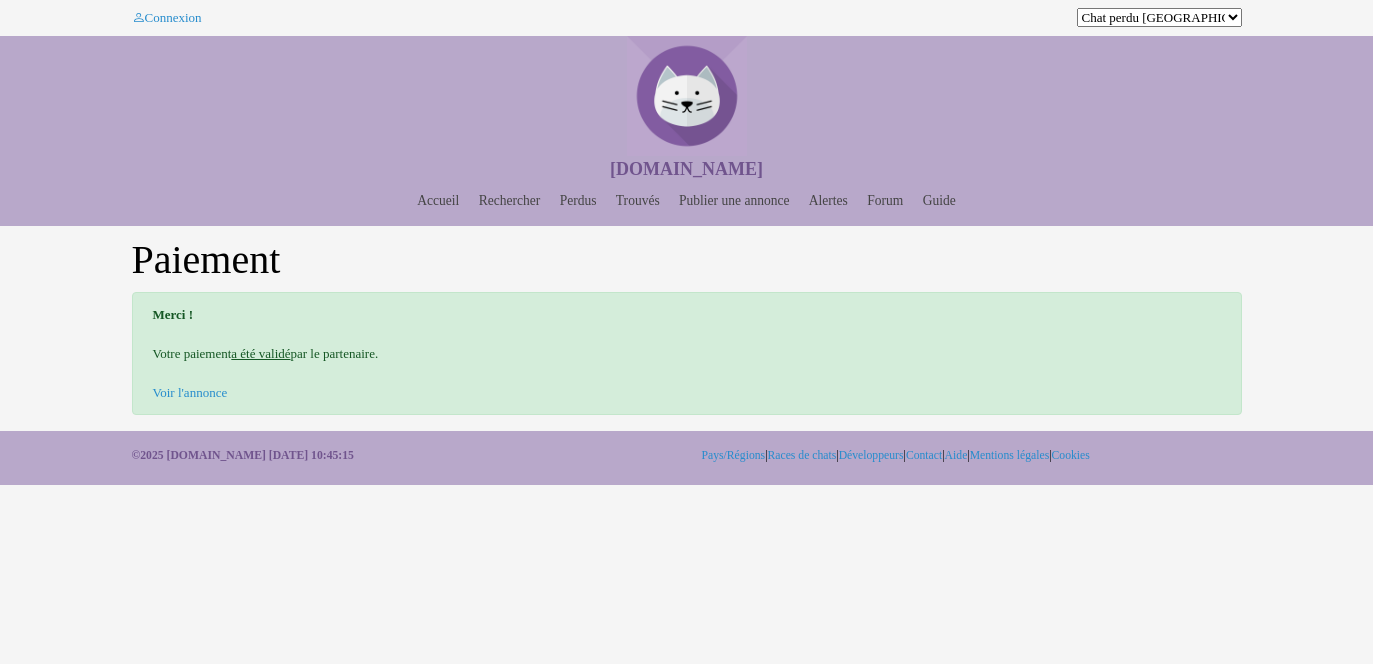 scroll, scrollTop: 0, scrollLeft: 0, axis: both 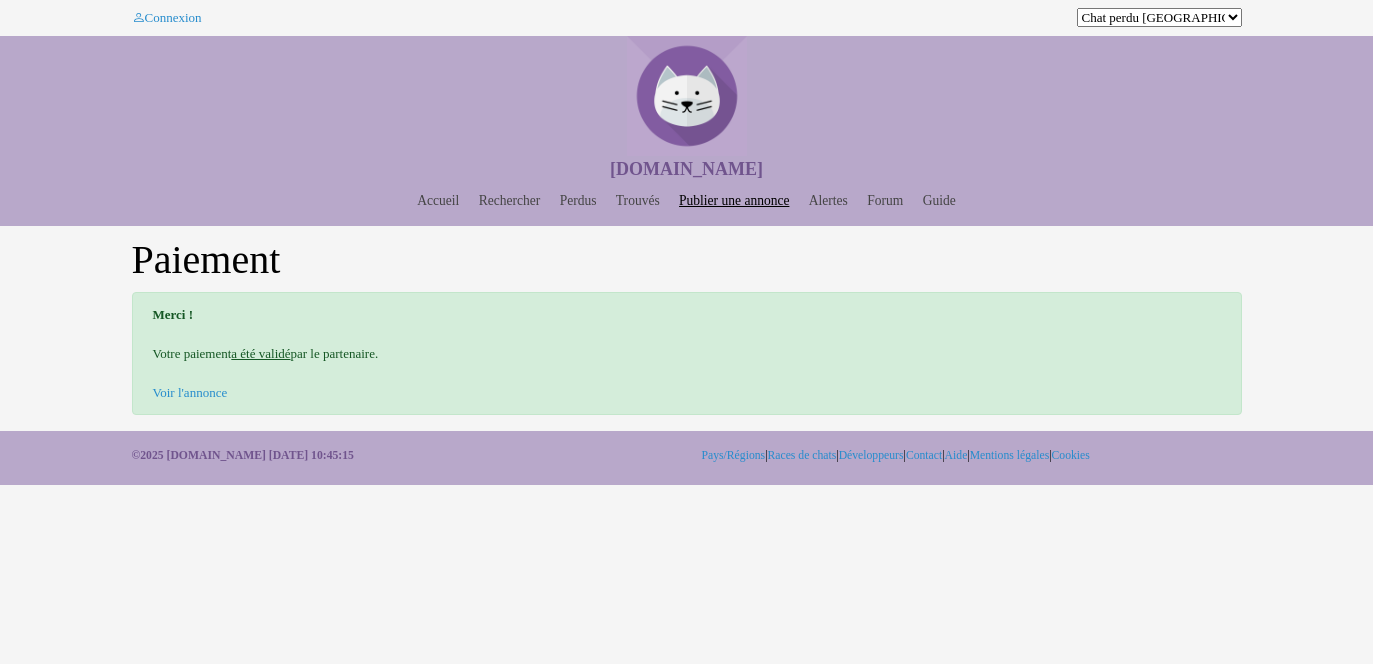 click on "Publier une annonce" at bounding box center [734, 200] 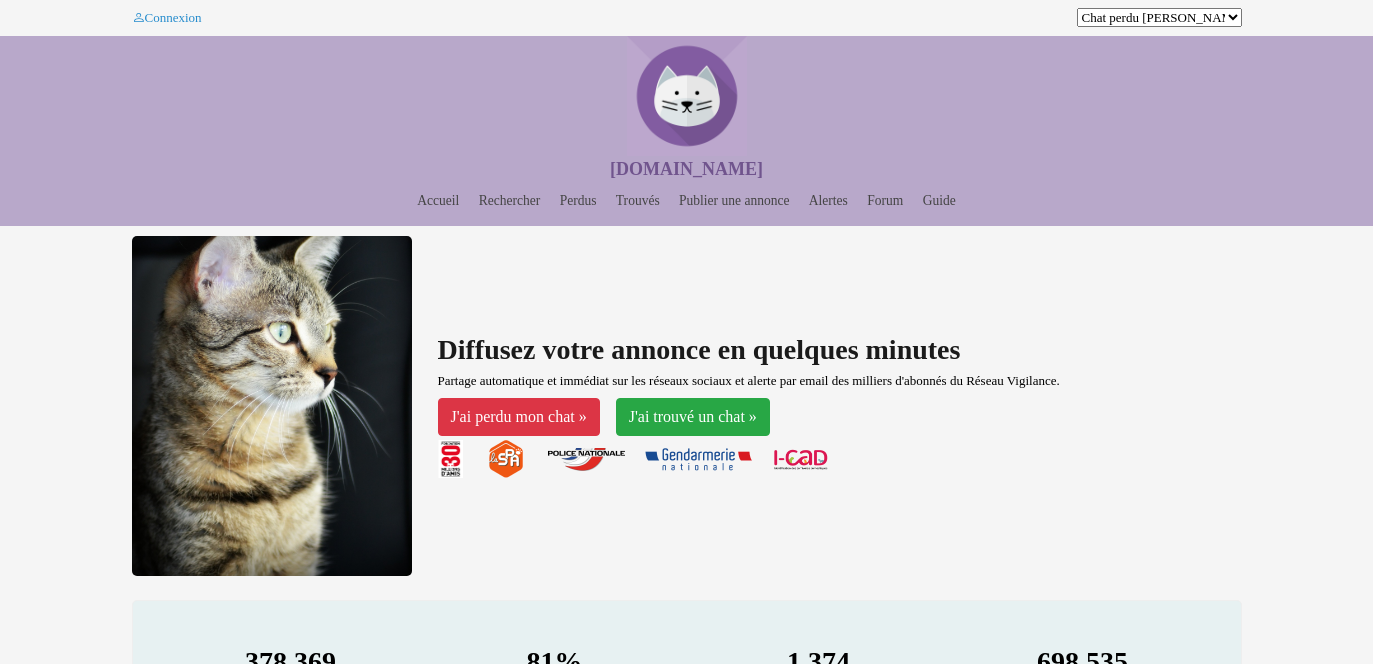scroll, scrollTop: 0, scrollLeft: 0, axis: both 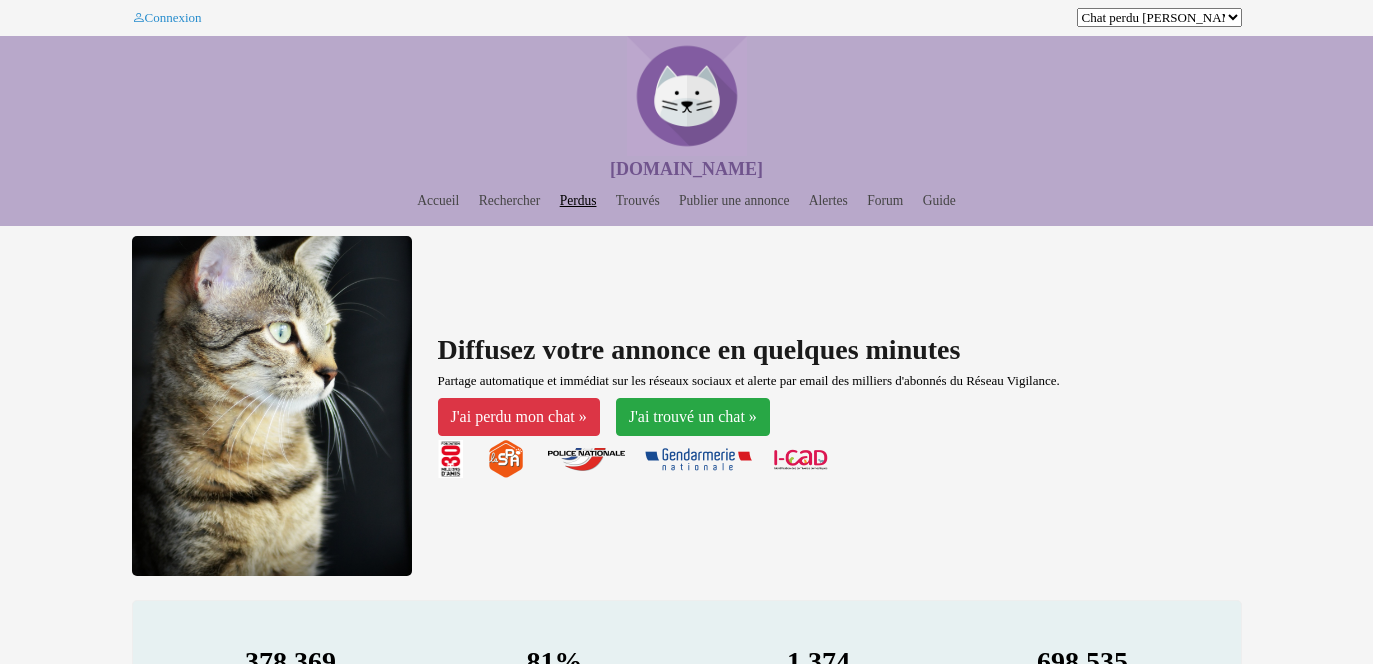 click on "Perdus" at bounding box center [578, 200] 